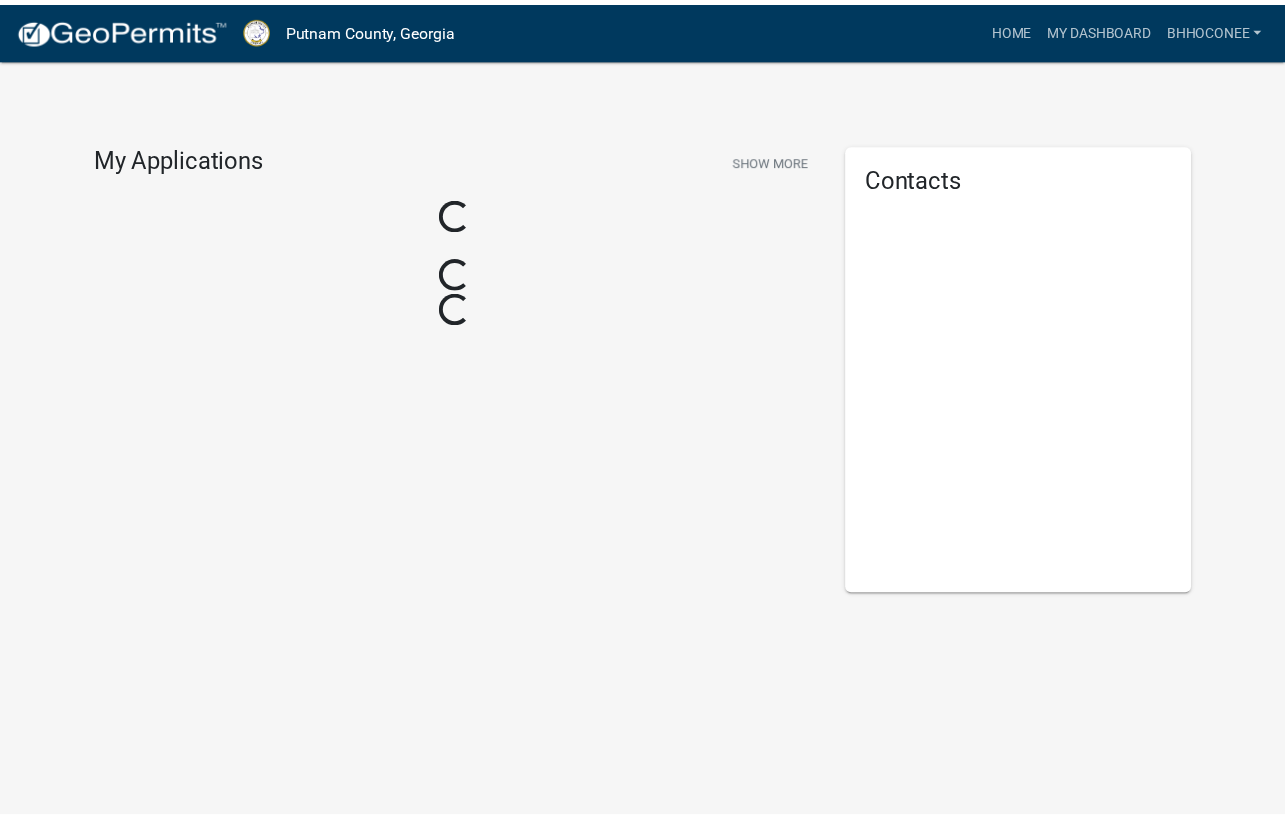 scroll, scrollTop: 0, scrollLeft: 0, axis: both 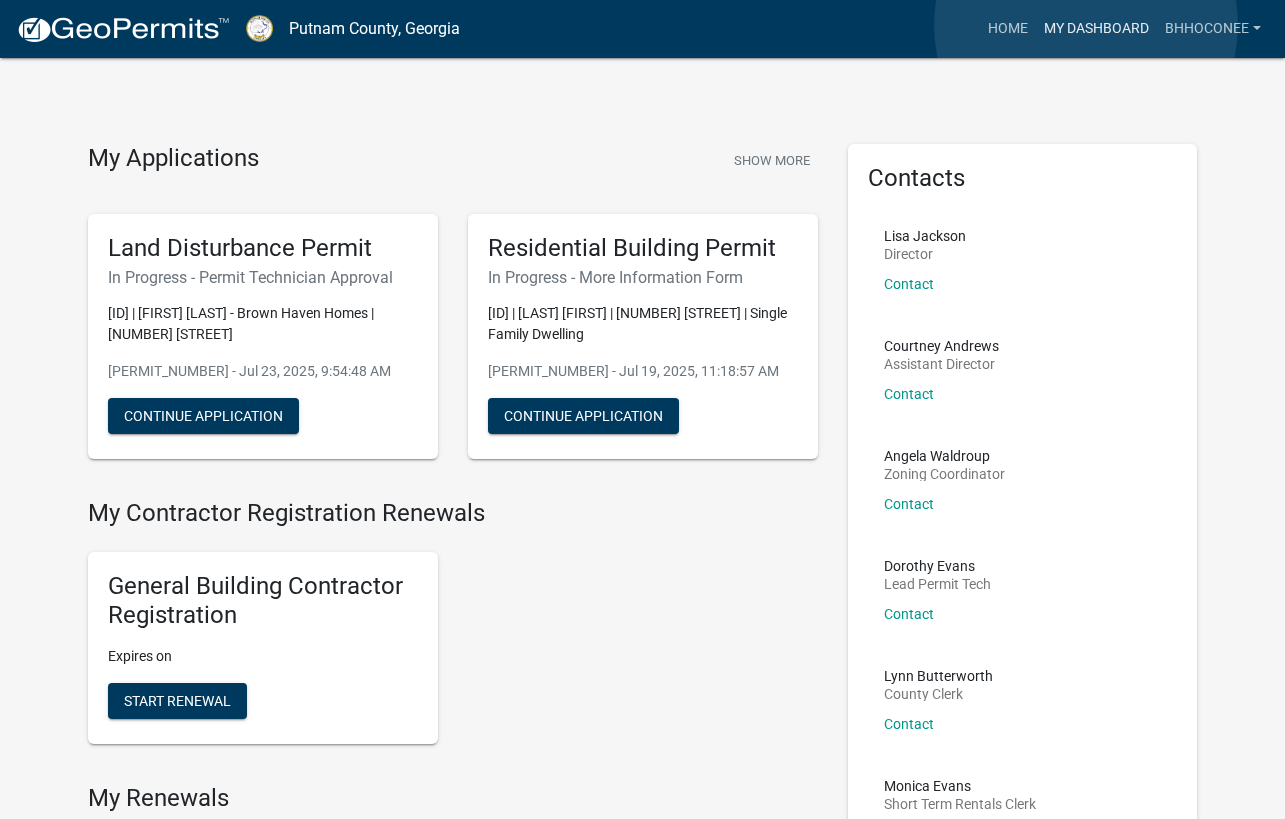 click on "My Dashboard" at bounding box center [1096, 29] 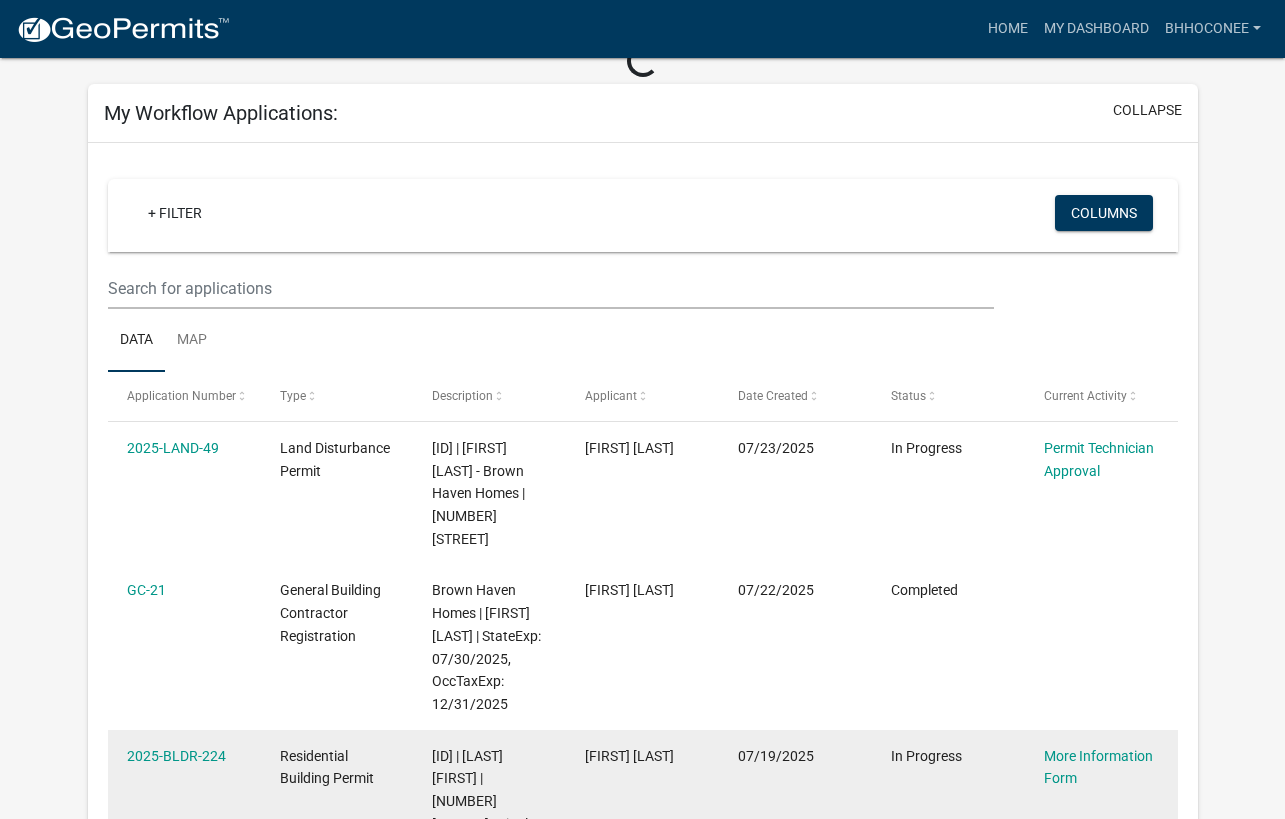 scroll, scrollTop: 100, scrollLeft: 0, axis: vertical 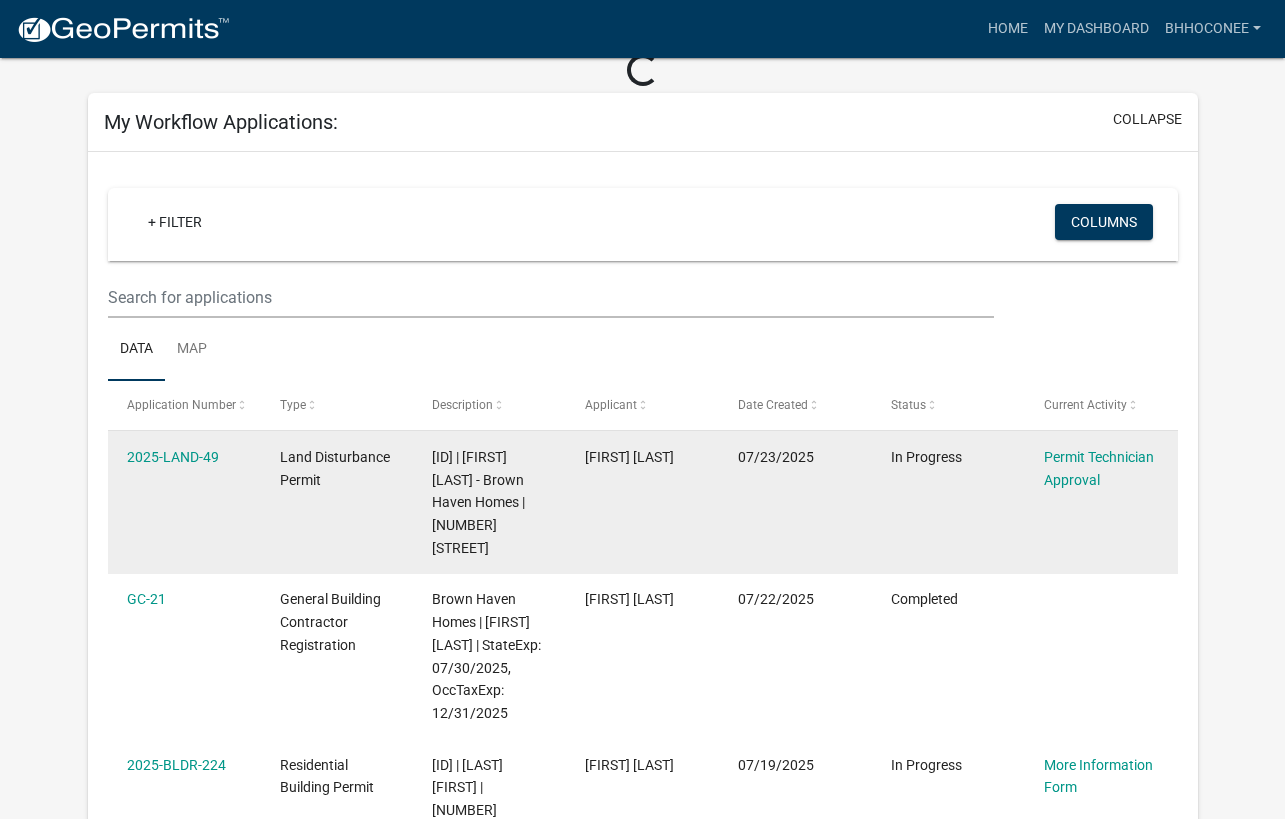 click on "Permit Technician Approval" 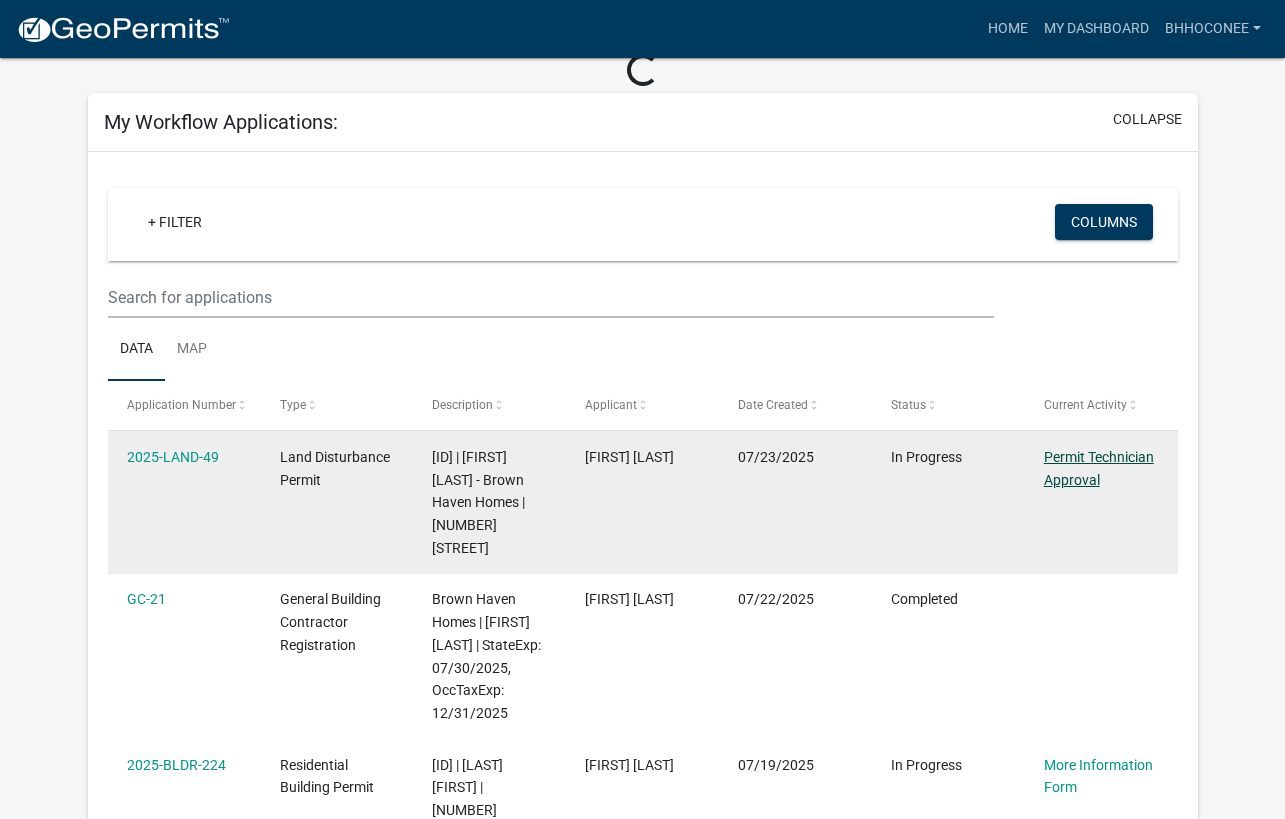 click on "Permit Technician Approval" 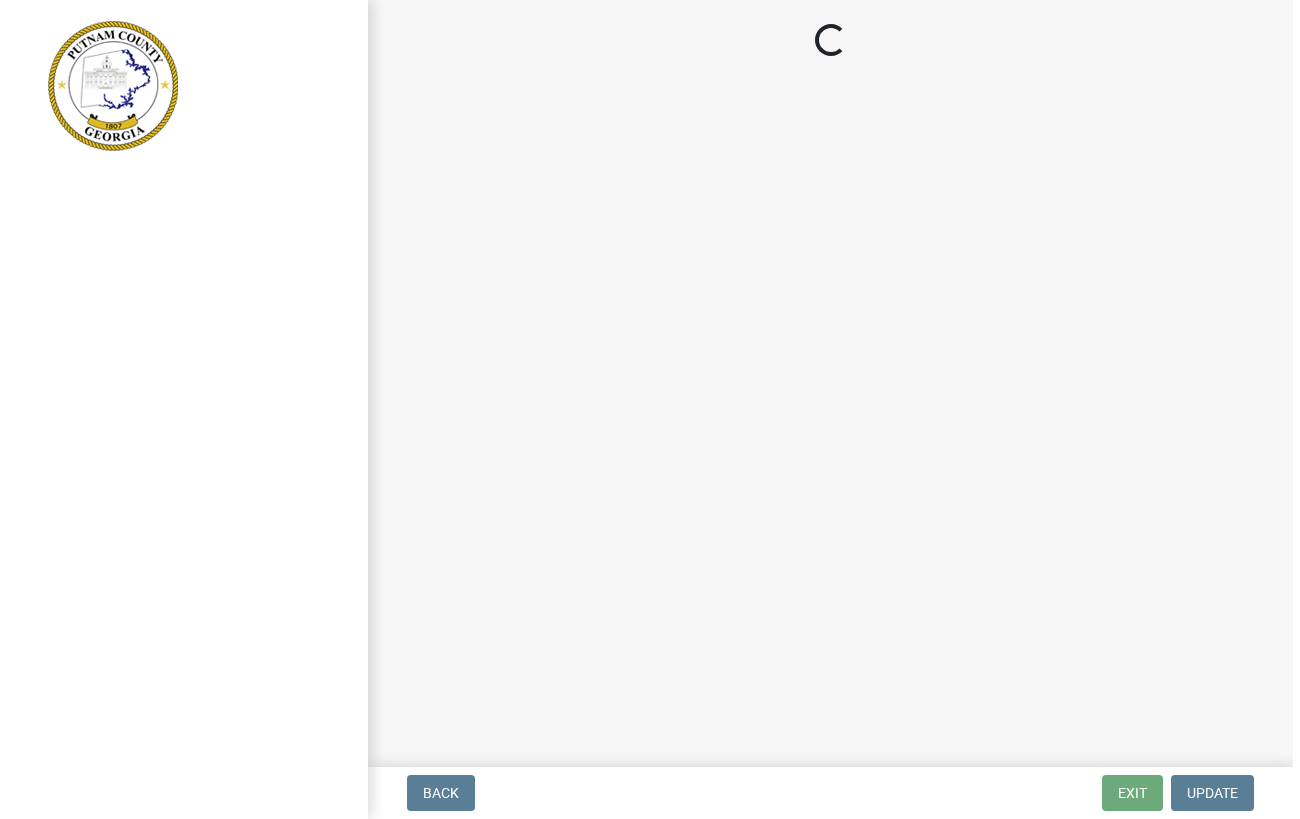 scroll, scrollTop: 0, scrollLeft: 0, axis: both 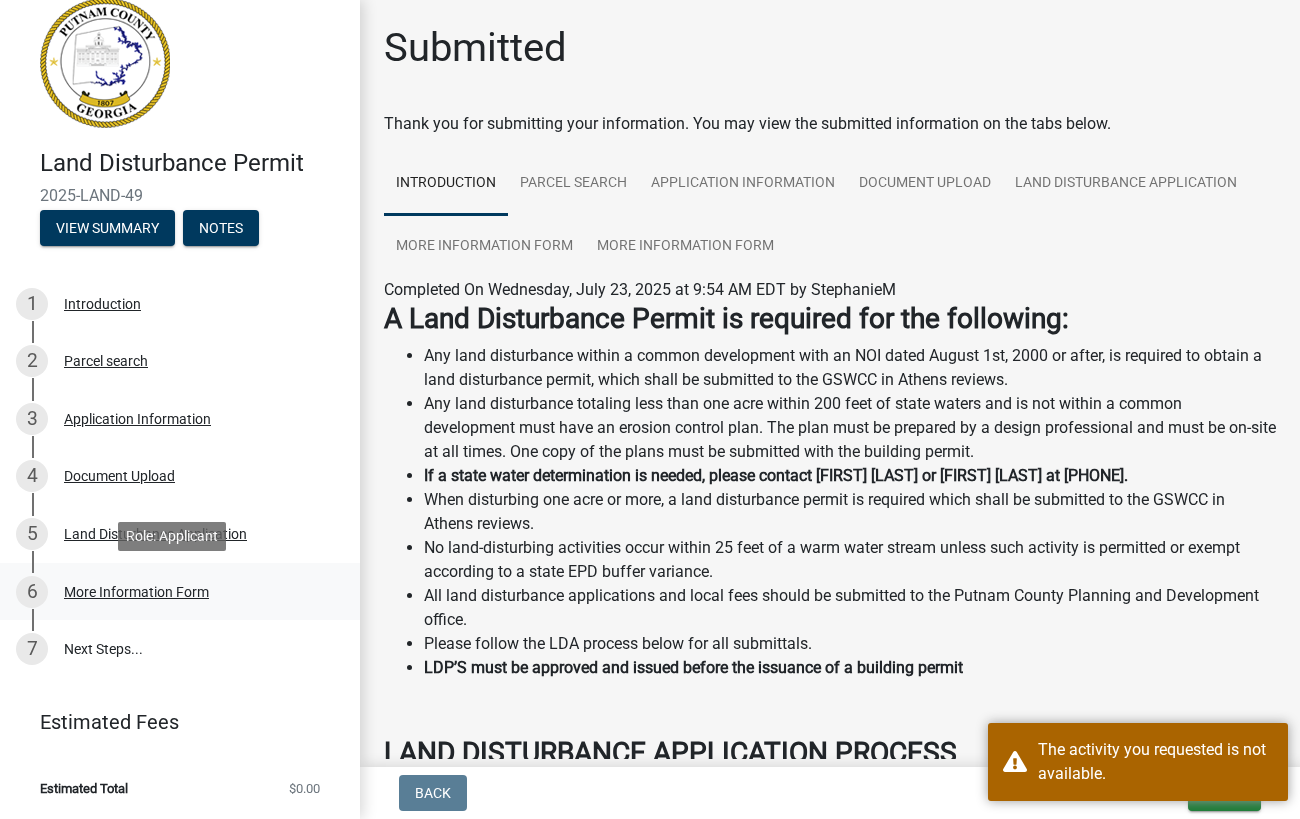 click on "More Information Form" at bounding box center [136, 592] 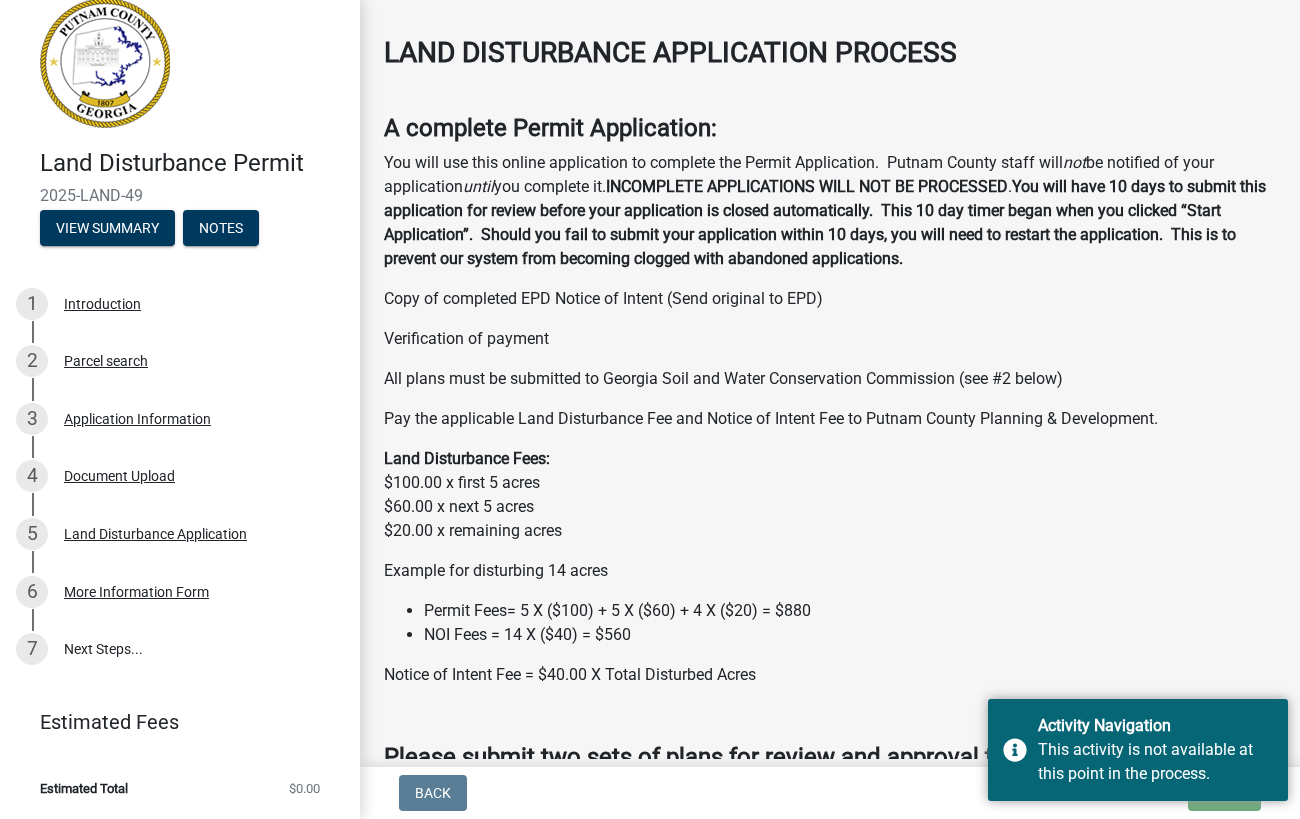 scroll, scrollTop: 900, scrollLeft: 0, axis: vertical 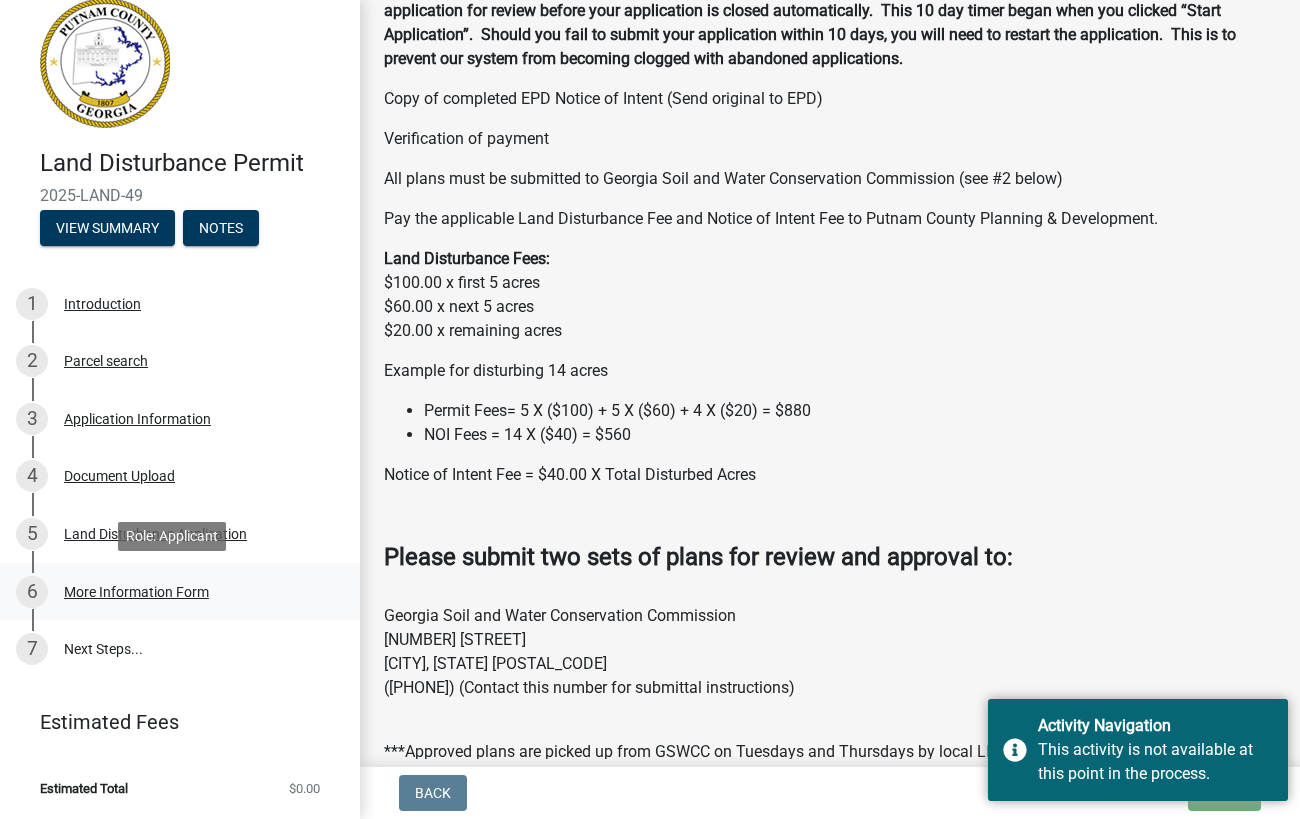 click on "More Information Form" at bounding box center (136, 592) 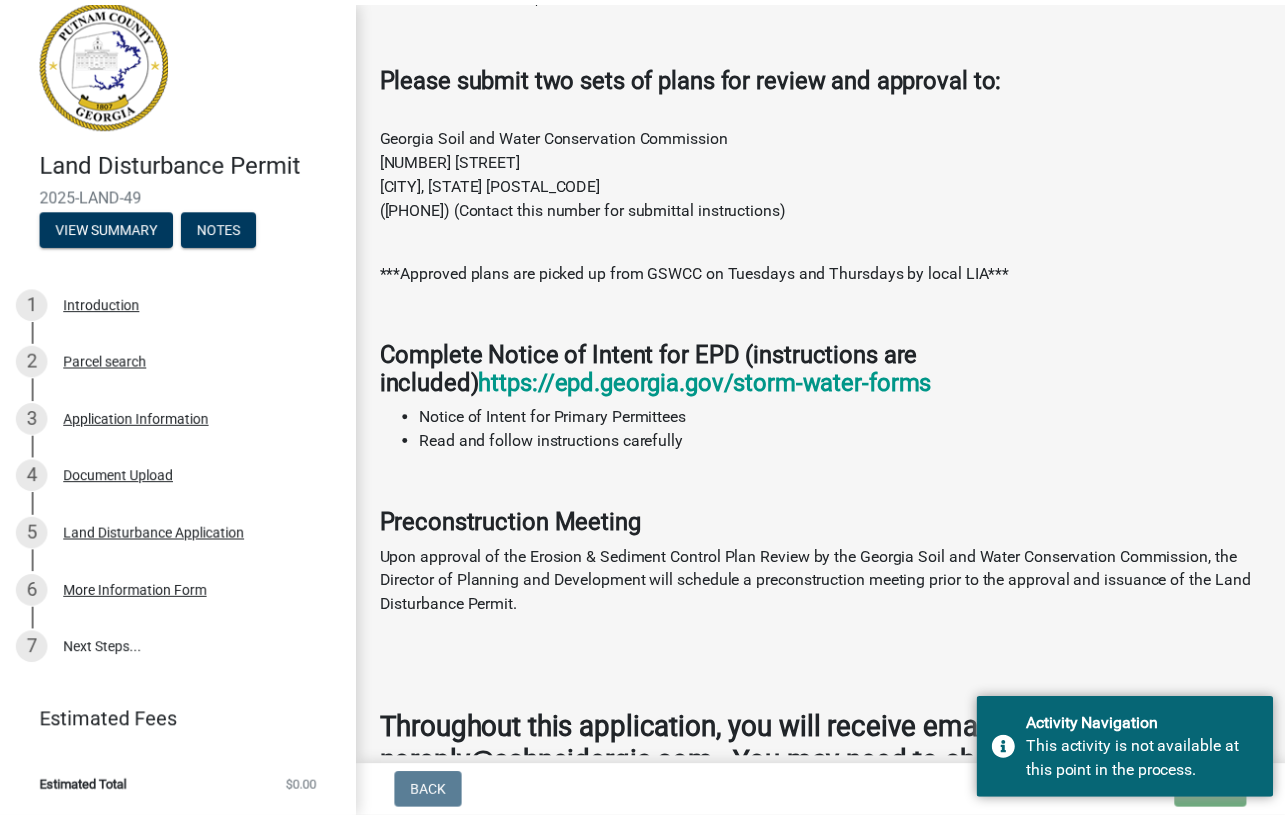 scroll, scrollTop: 1554, scrollLeft: 0, axis: vertical 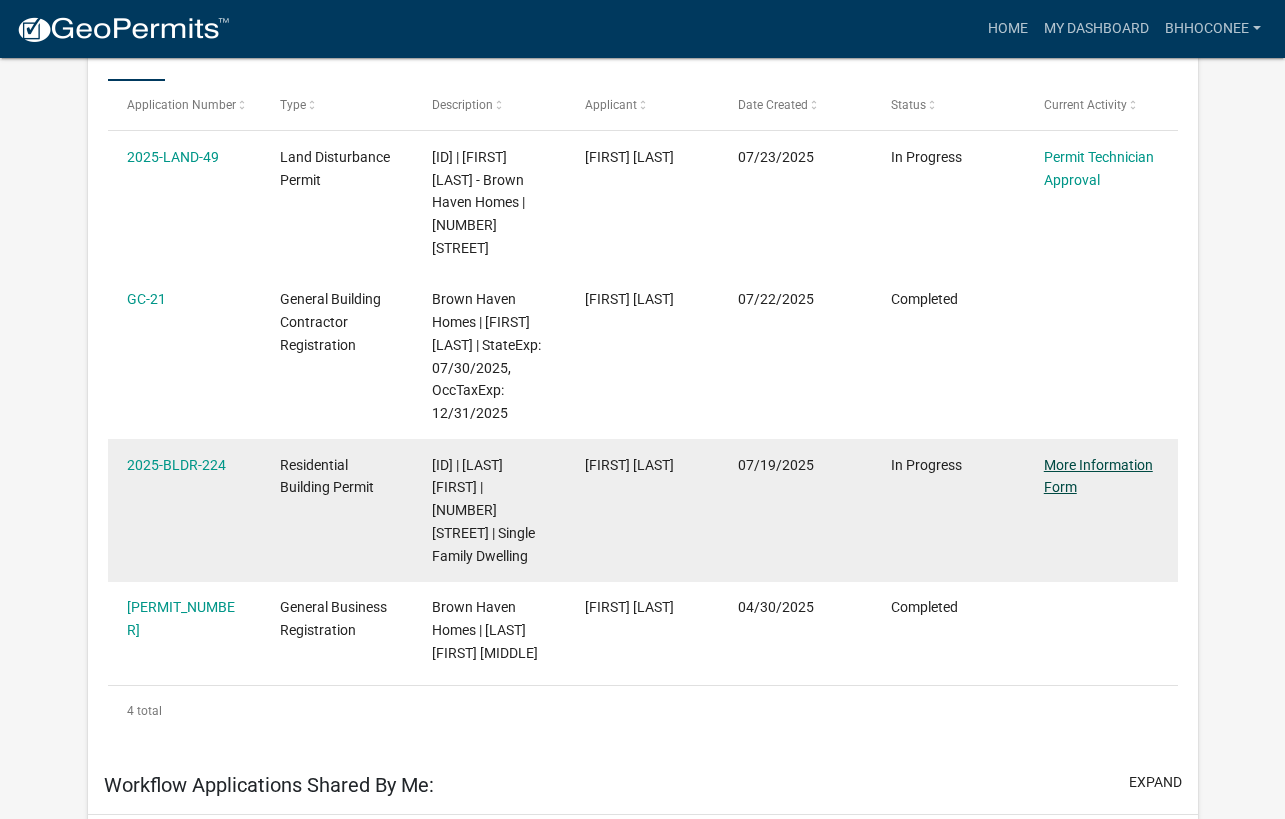 click on "More Information Form" 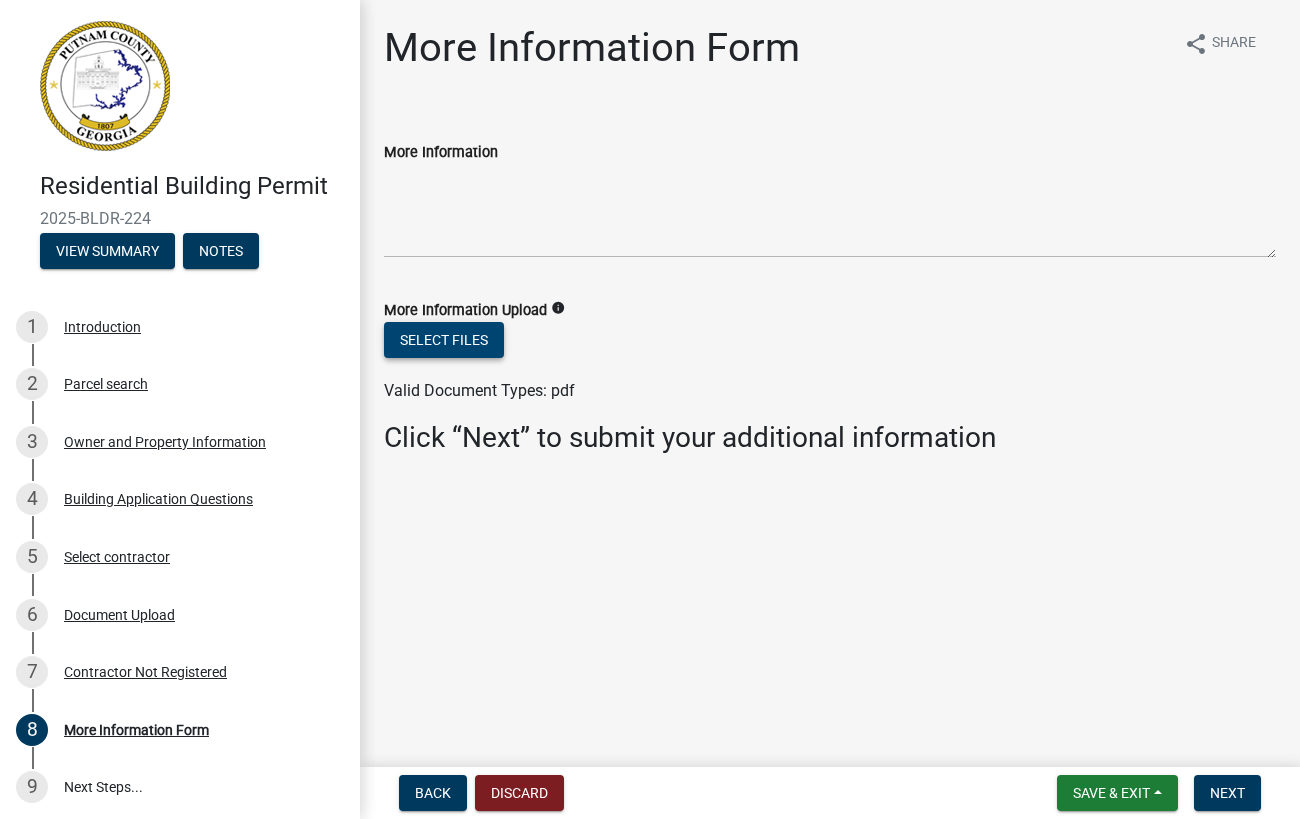 click on "Select files" 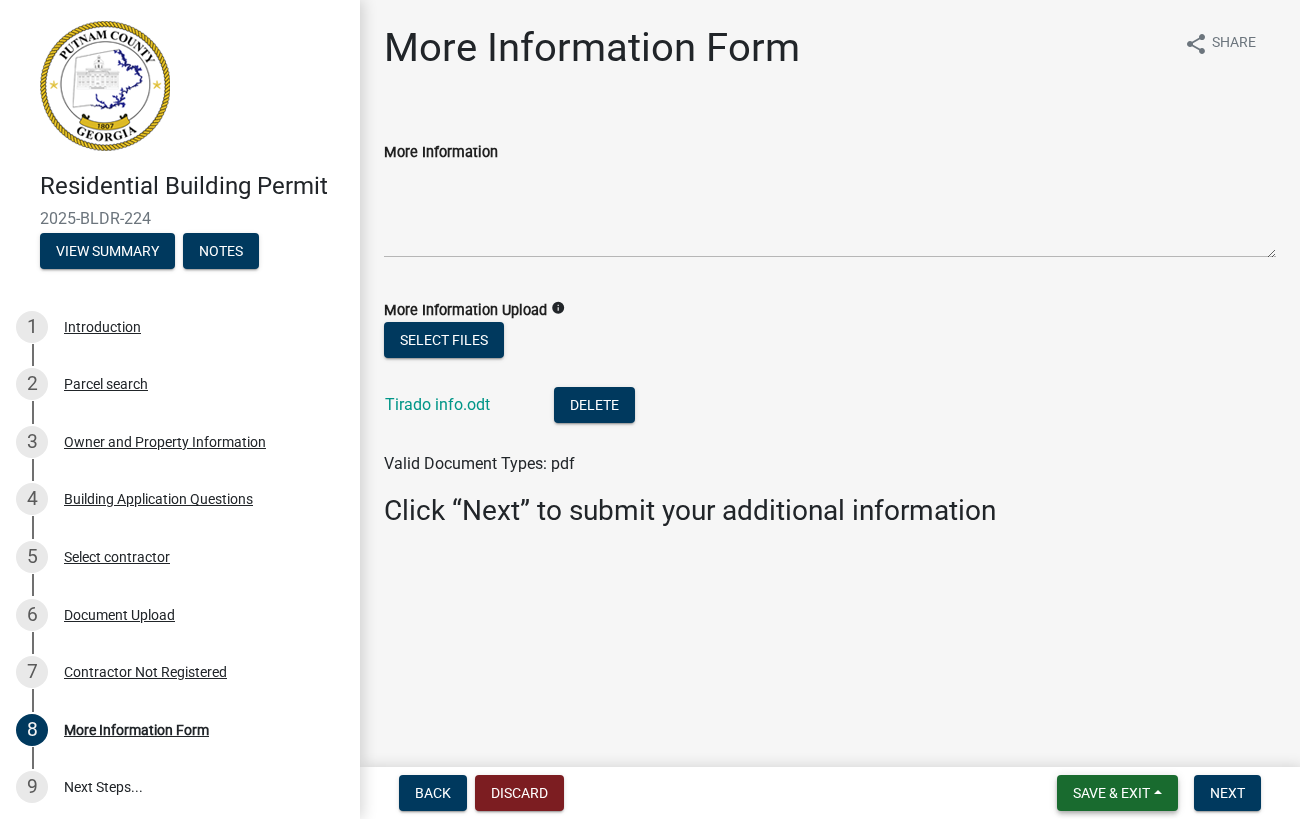 click on "Save & Exit" at bounding box center (1111, 793) 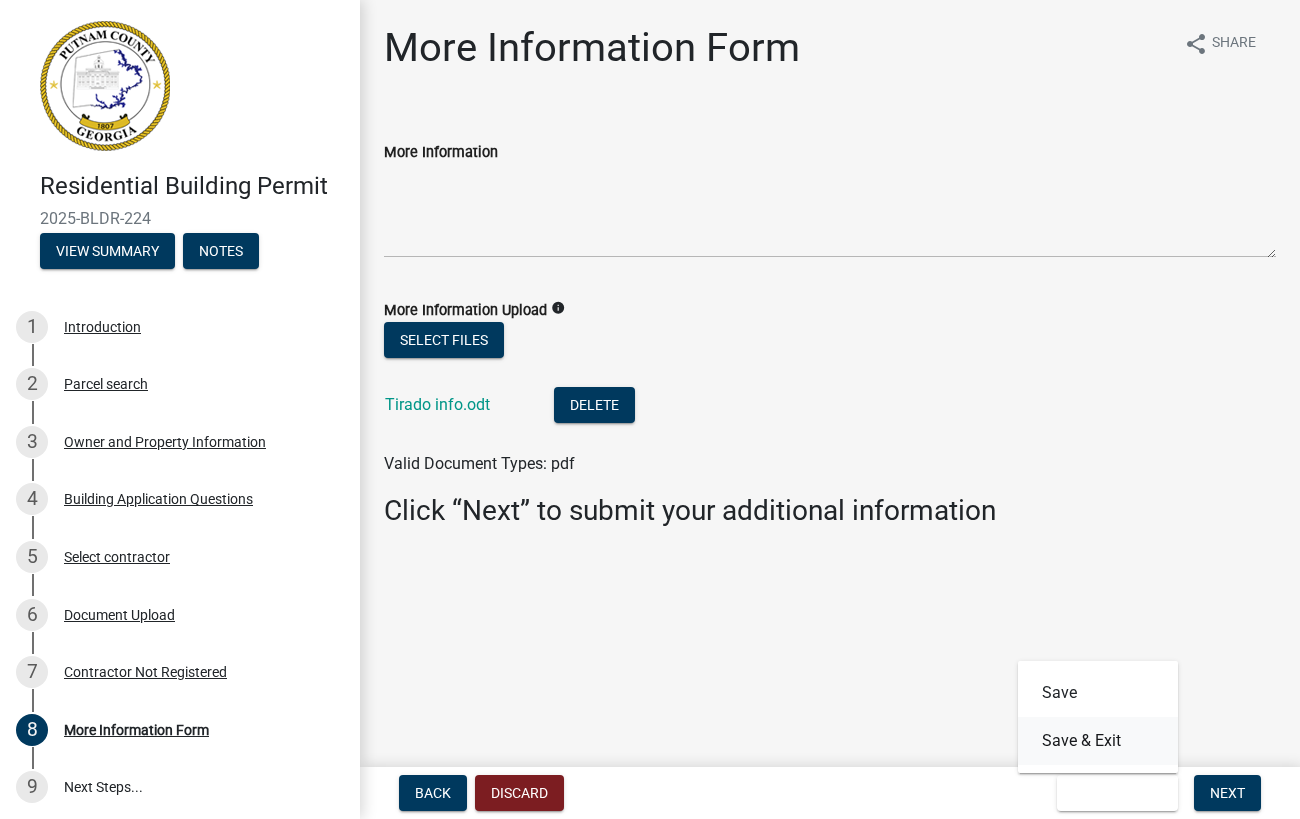 click on "Save & Exit" at bounding box center [1098, 741] 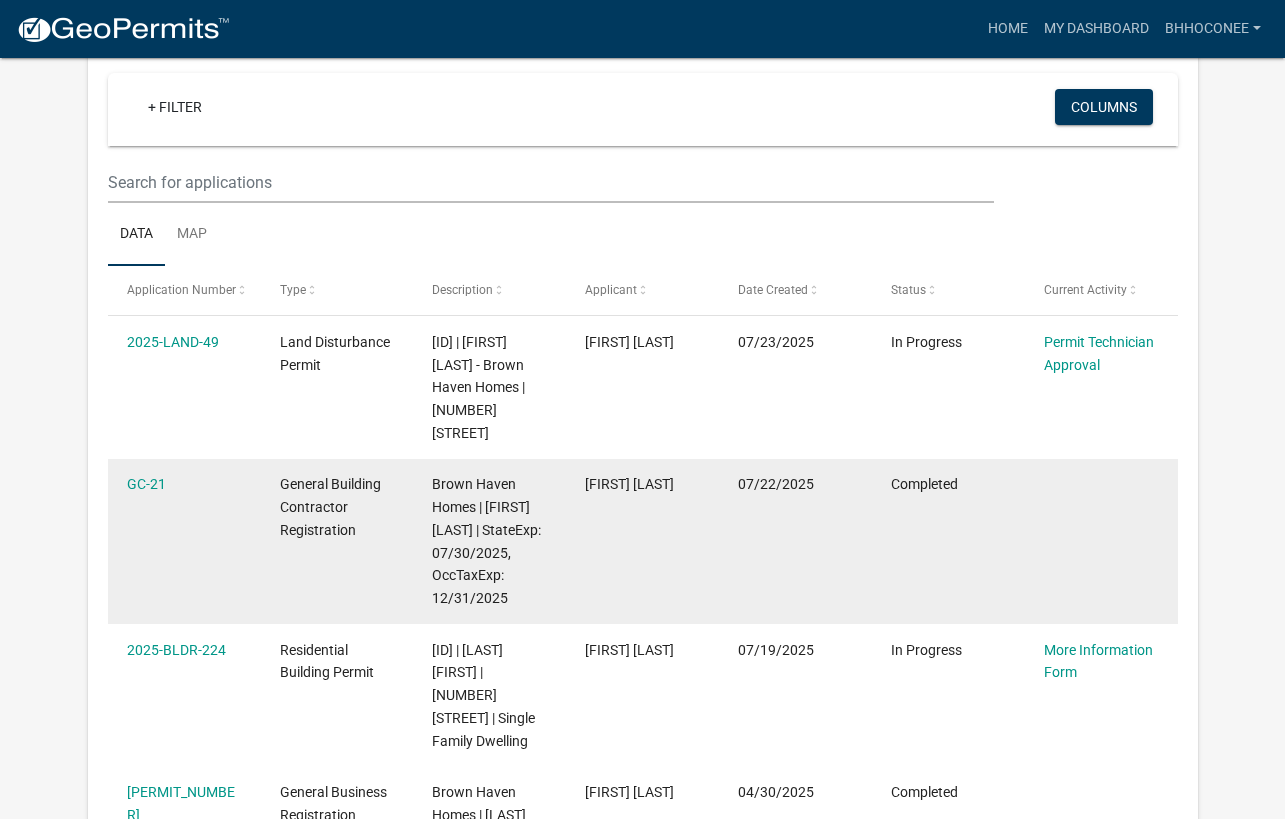 scroll, scrollTop: 200, scrollLeft: 0, axis: vertical 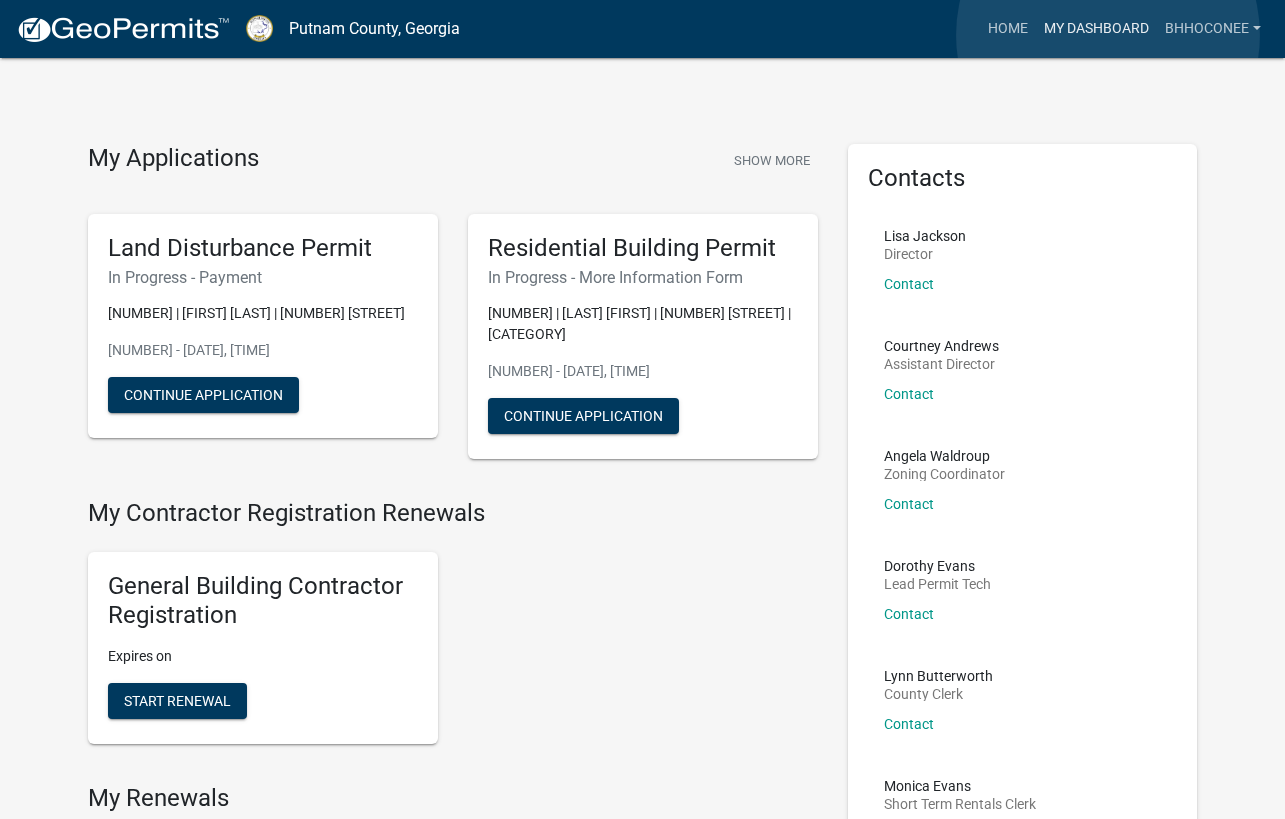 click on "My Dashboard" at bounding box center (1096, 29) 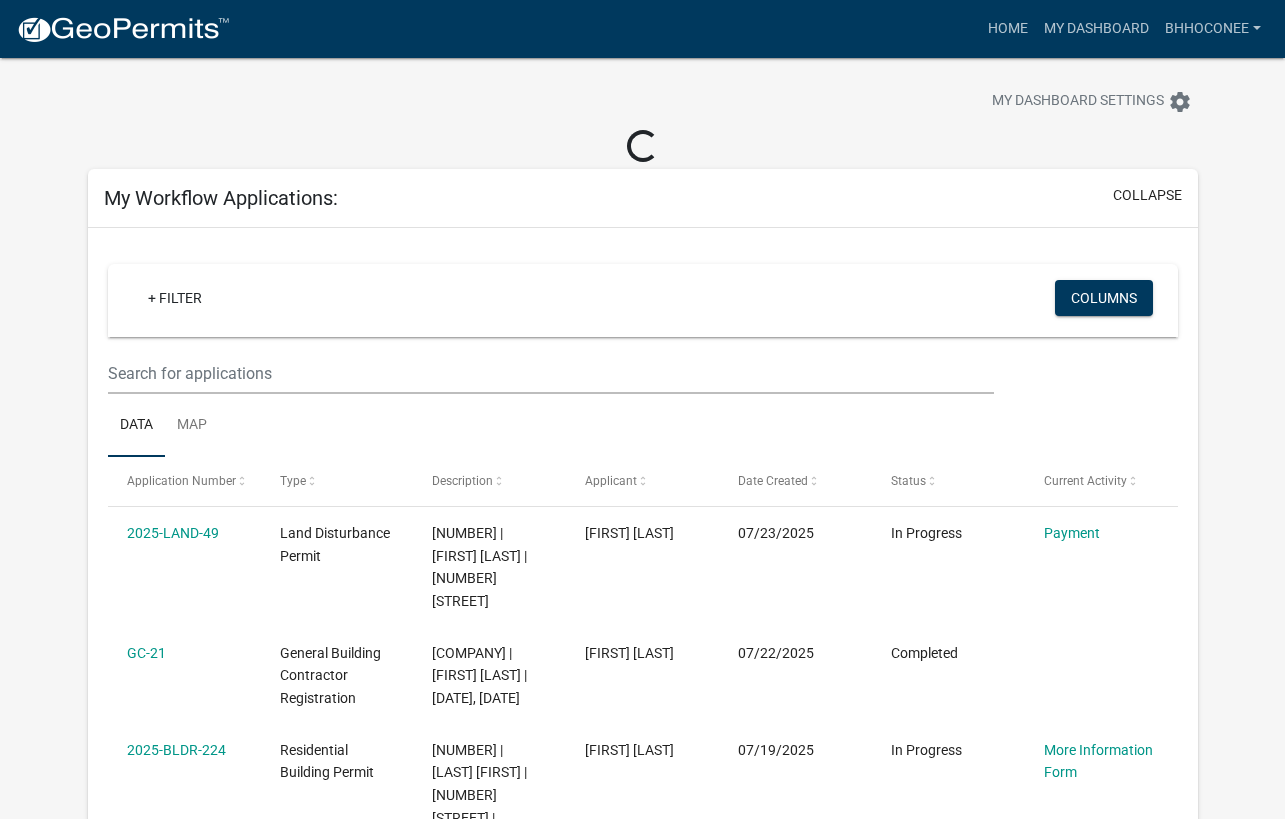 scroll, scrollTop: 200, scrollLeft: 0, axis: vertical 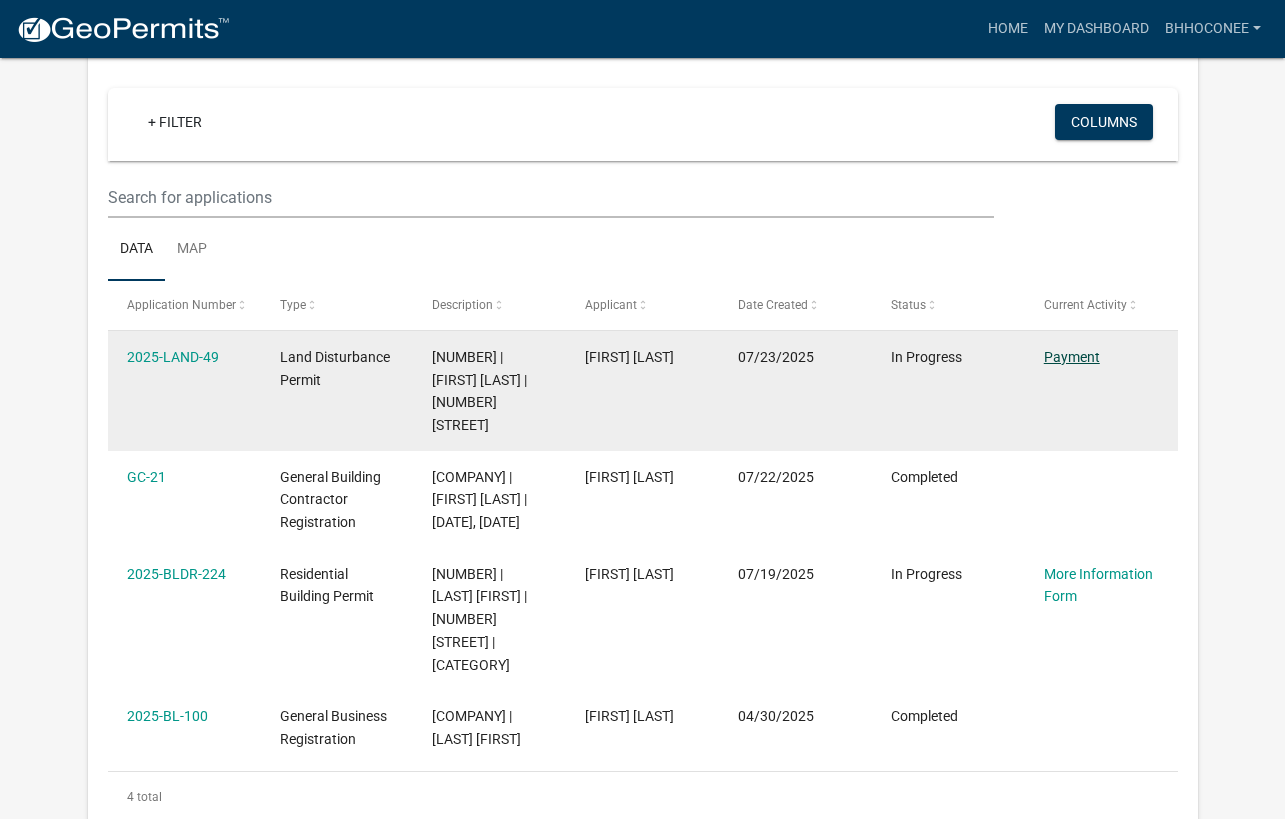 click on "Payment" 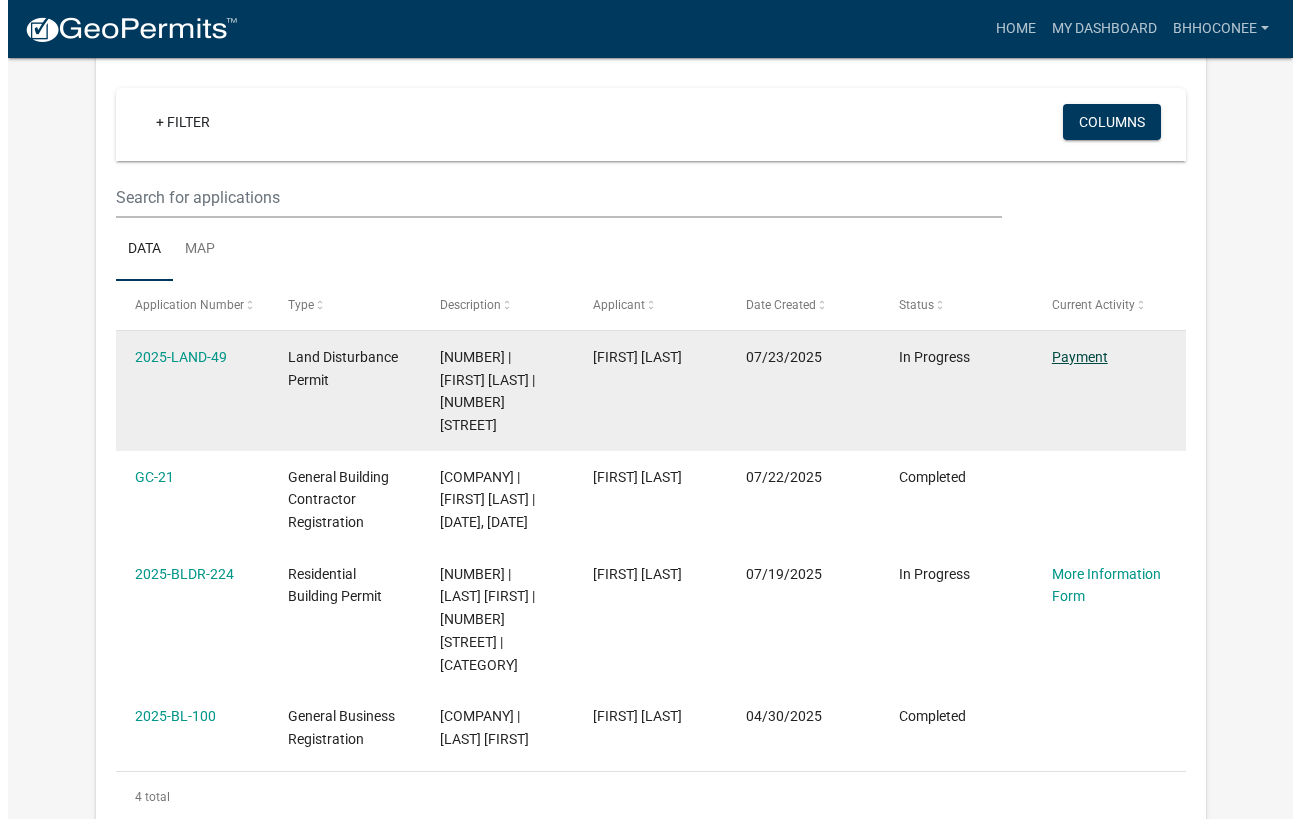 scroll, scrollTop: 0, scrollLeft: 0, axis: both 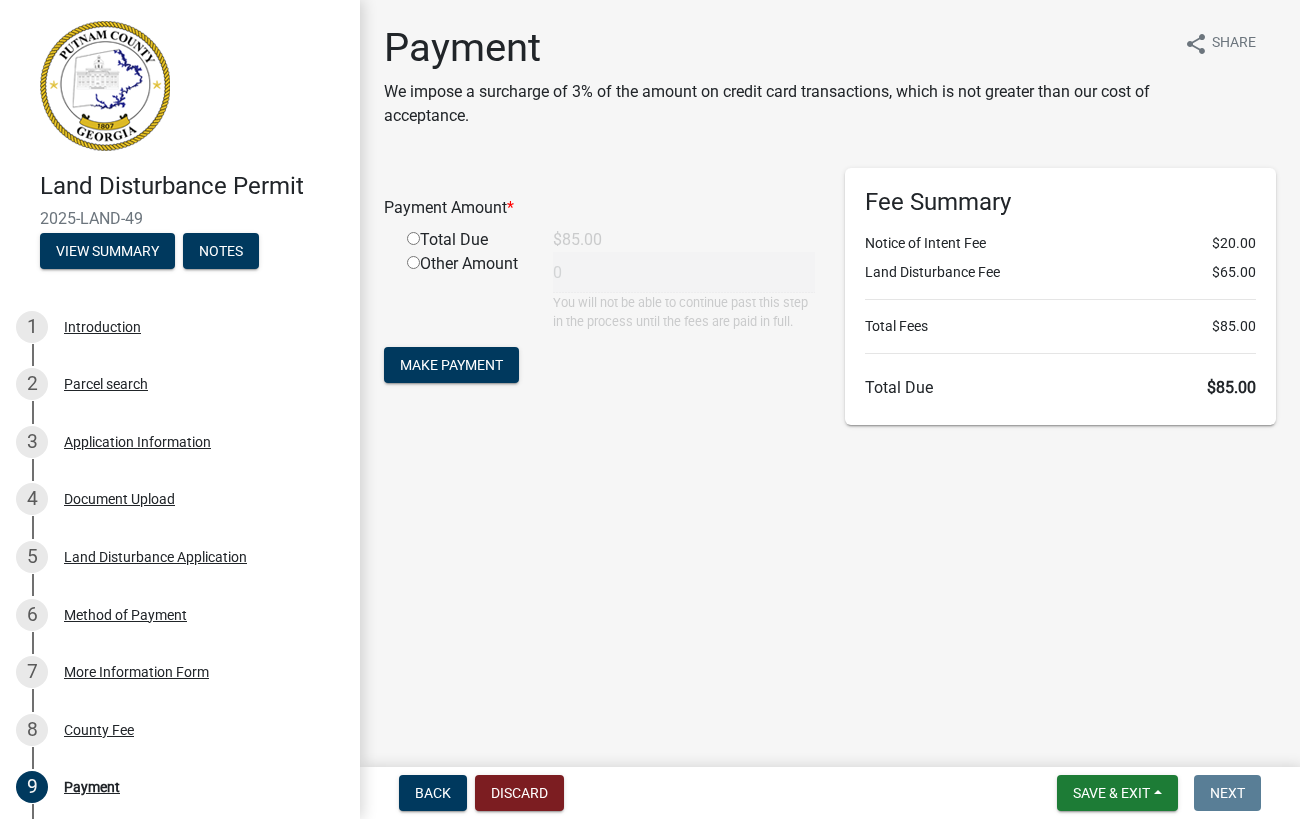 click on "Total Due" 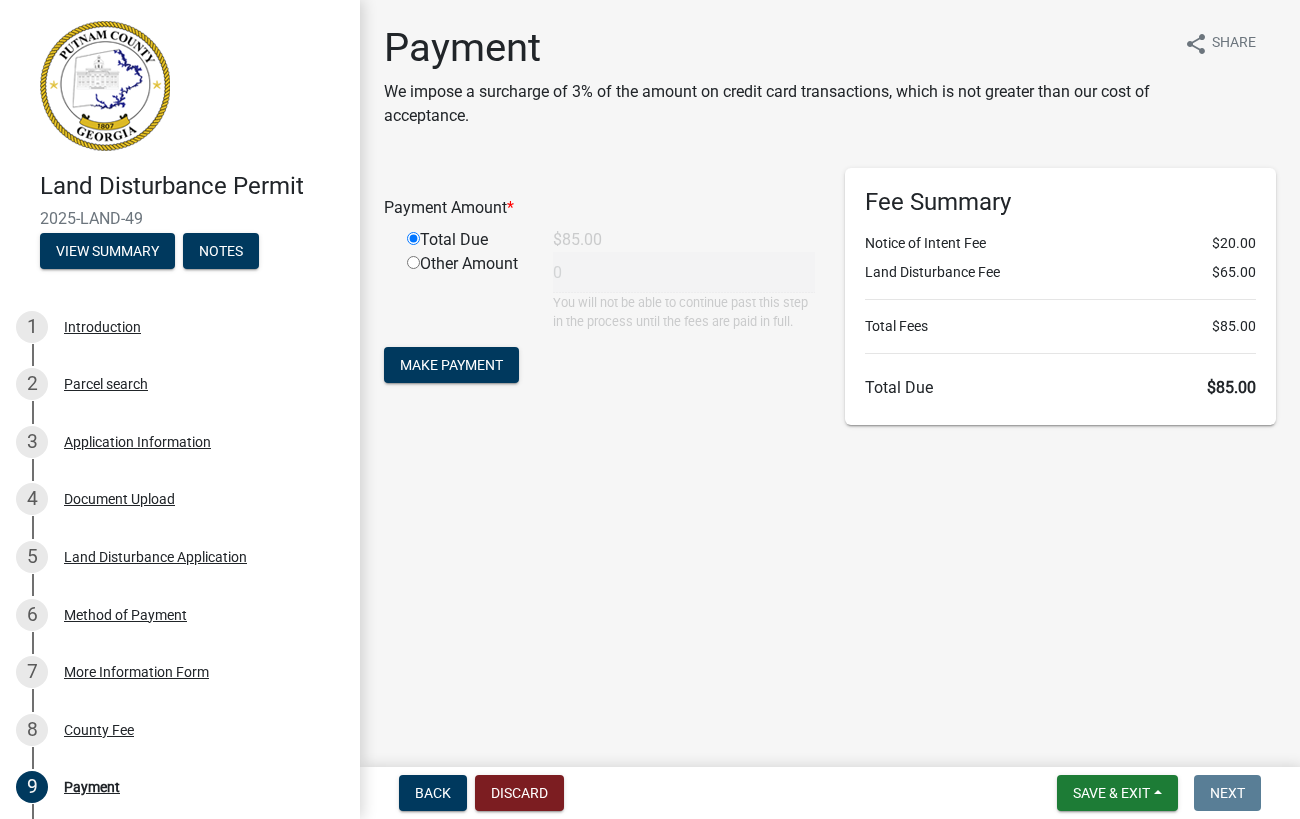 type on "85" 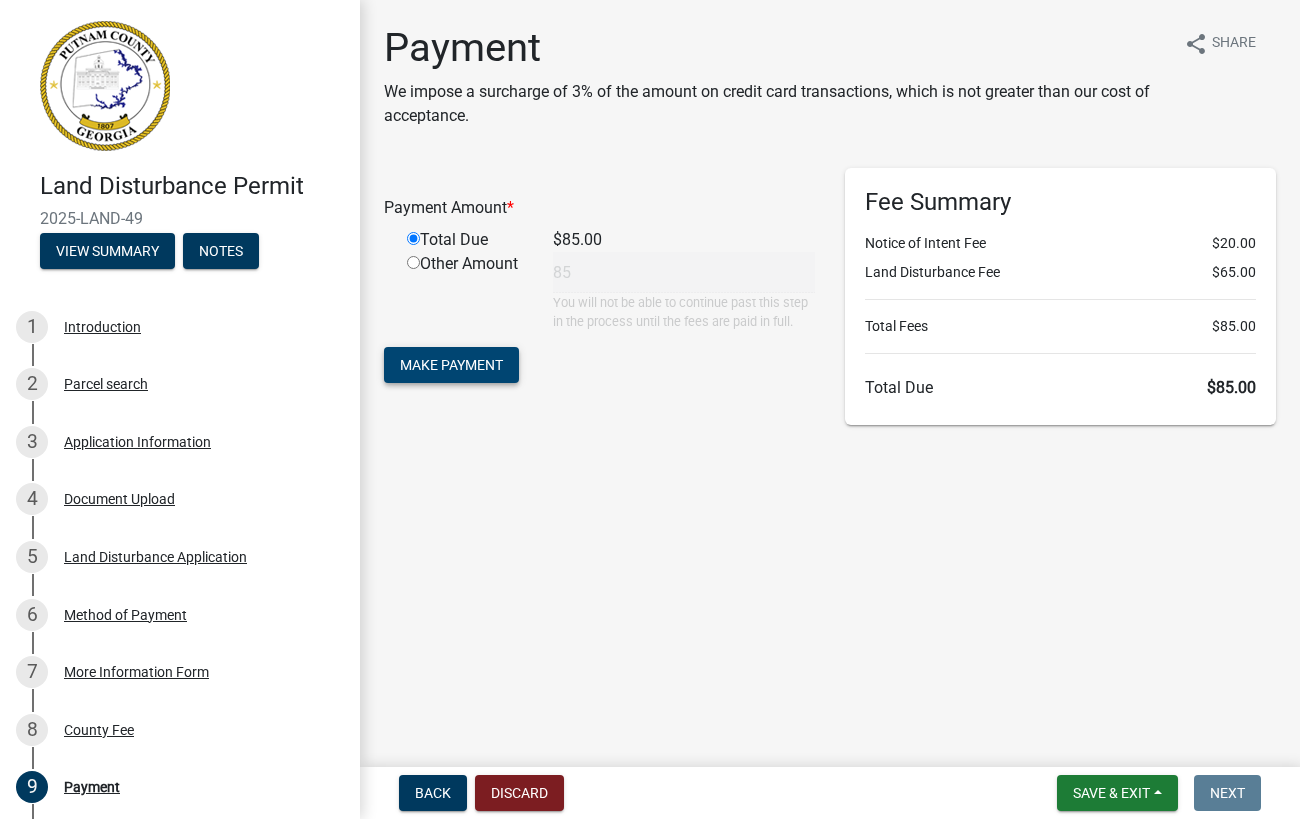 click on "Make Payment" 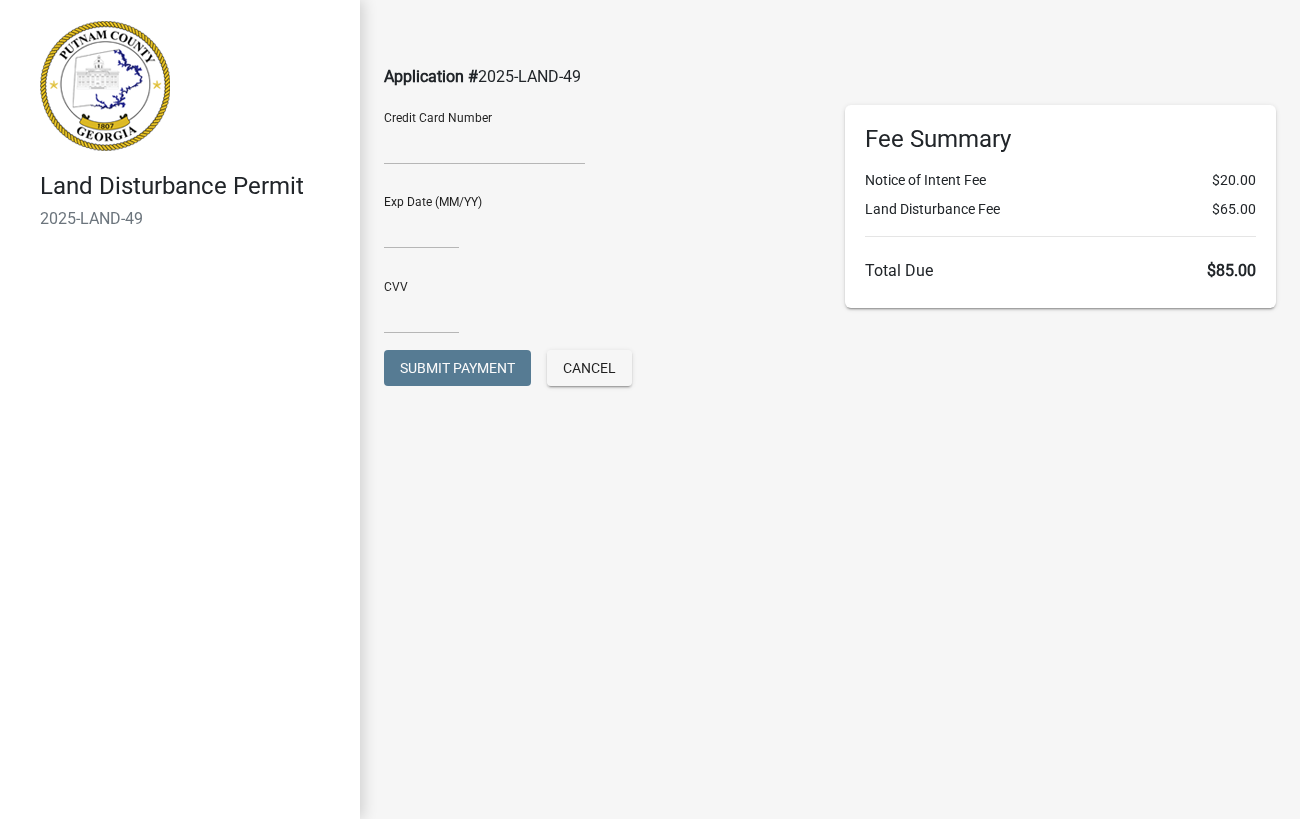 scroll, scrollTop: 0, scrollLeft: 0, axis: both 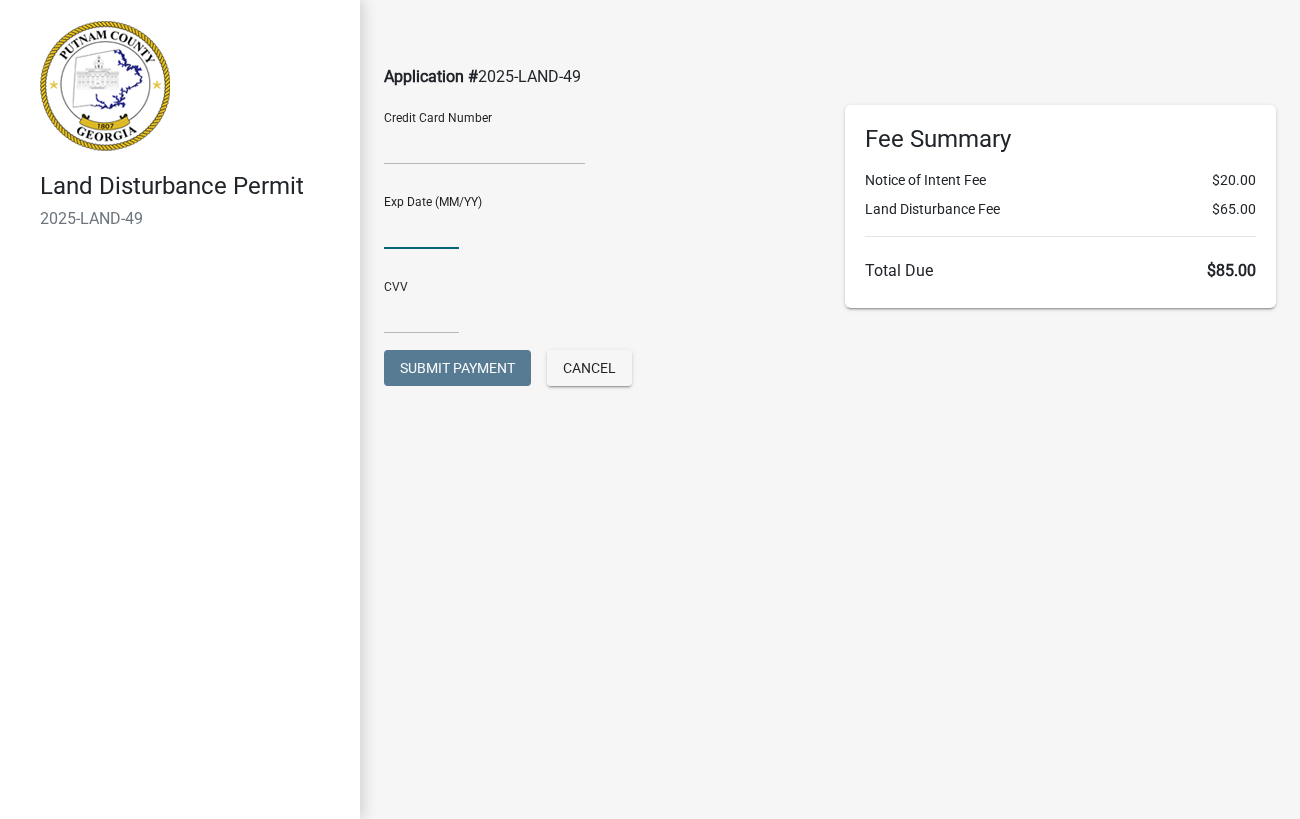 type on "[MONTH] [DAY]" 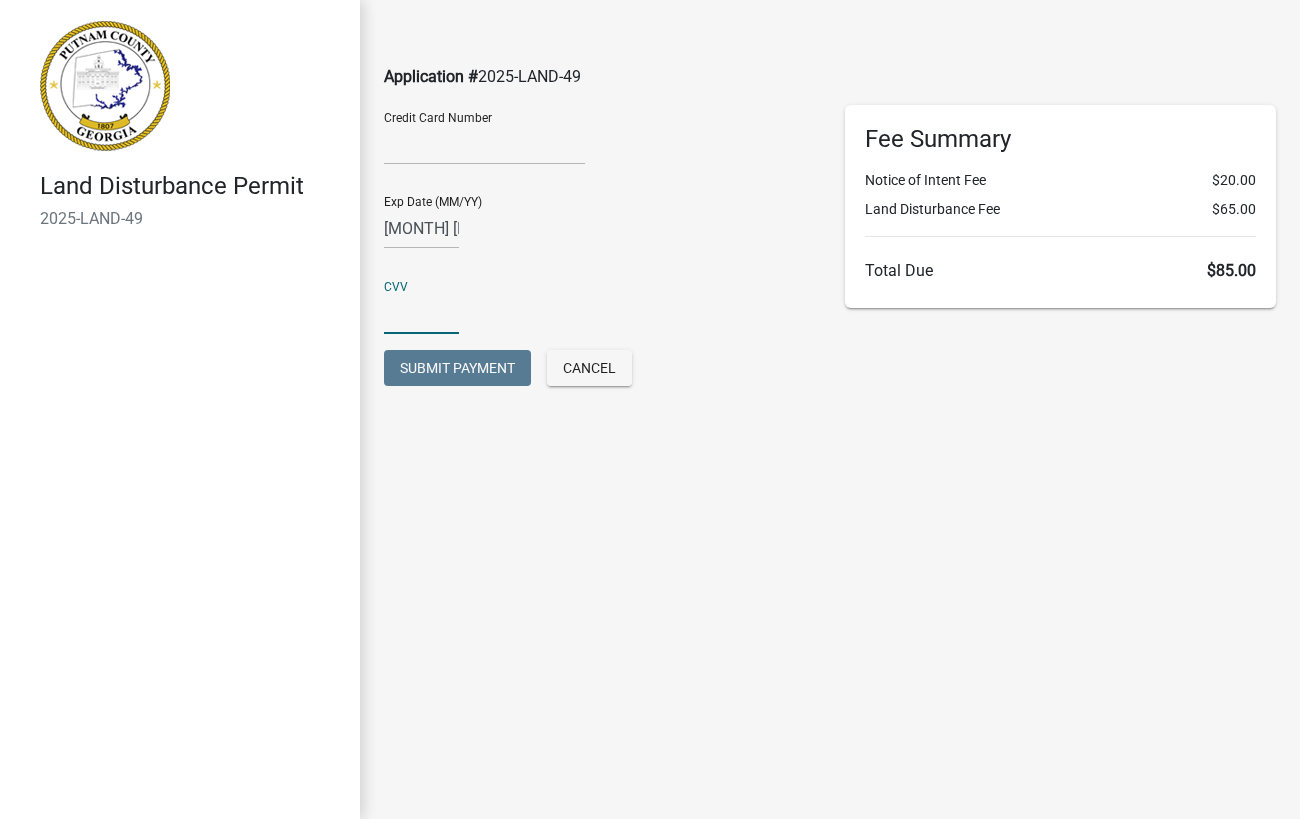 click 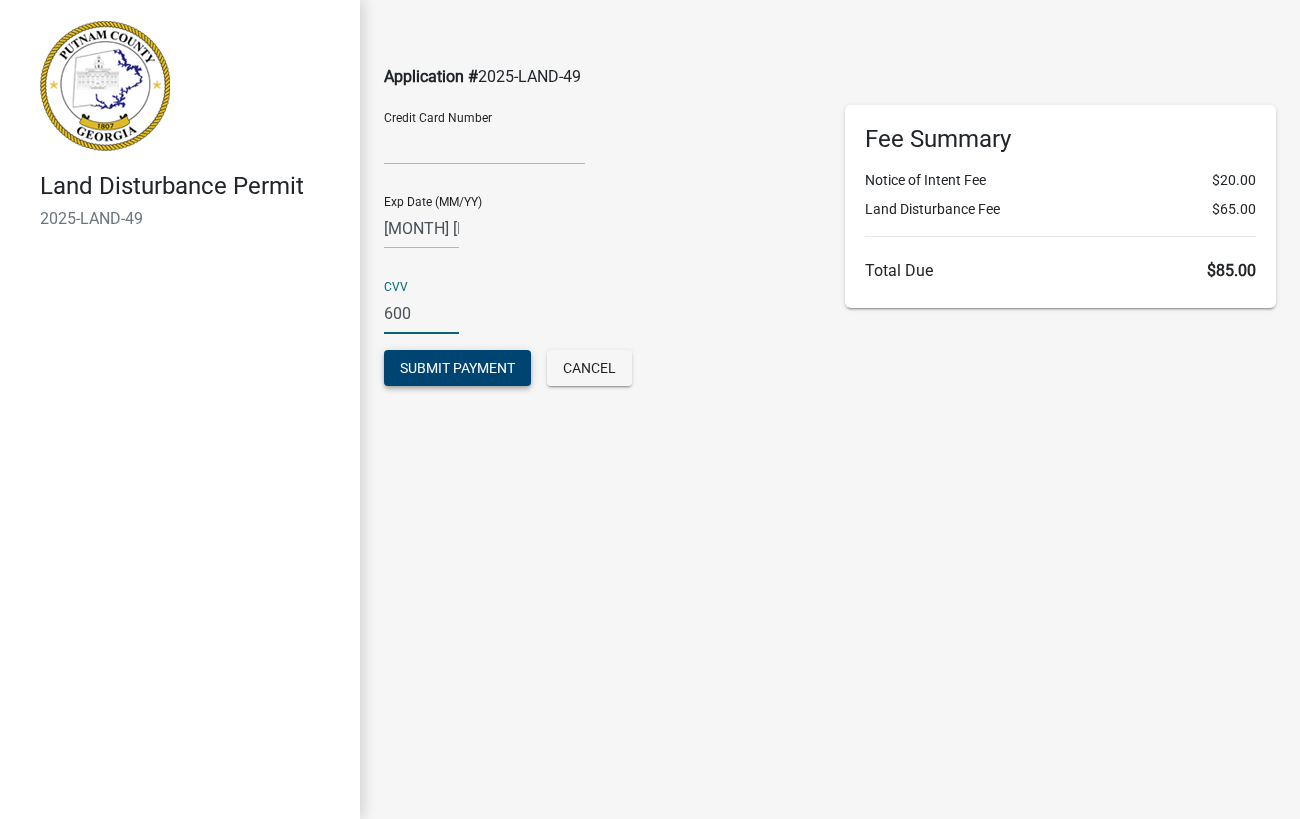 type on "600" 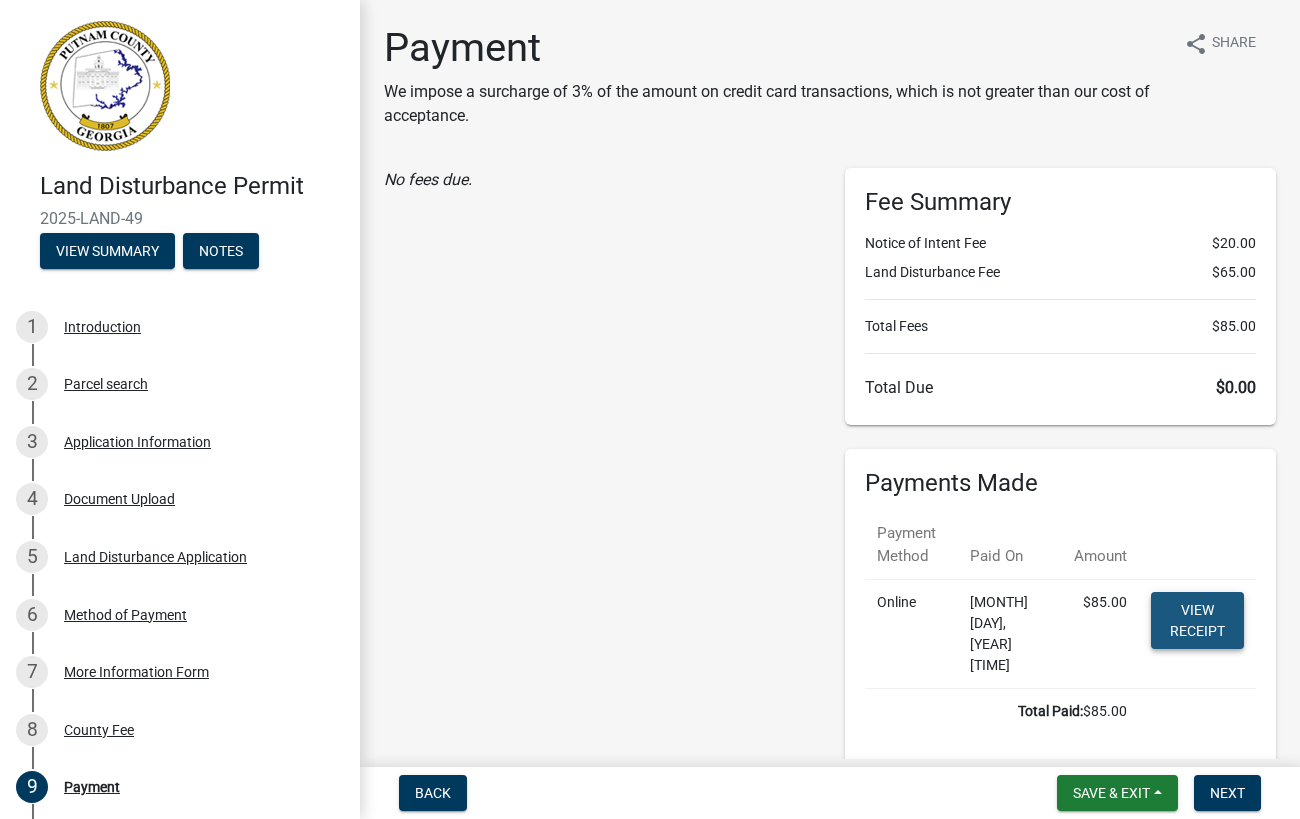 click on "View receipt" 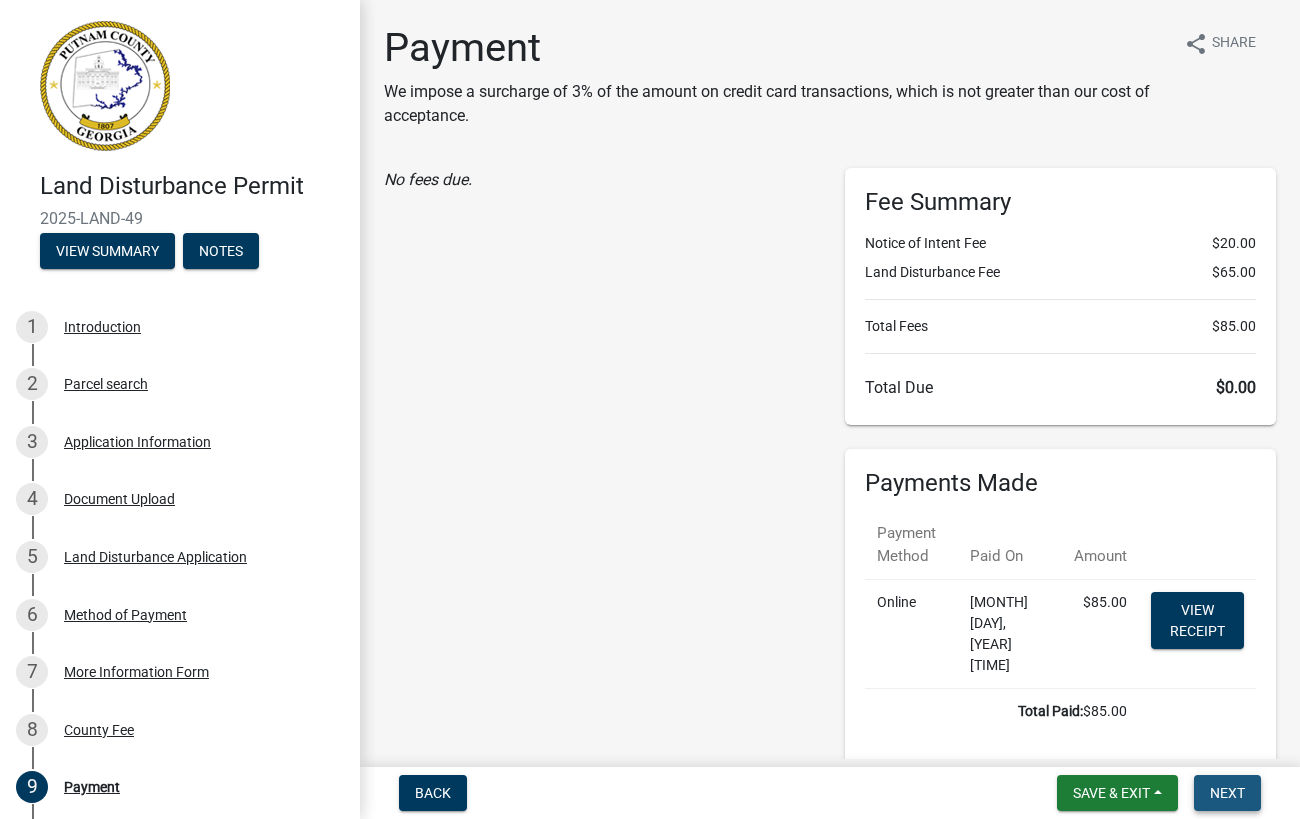 click on "Next" at bounding box center [1227, 793] 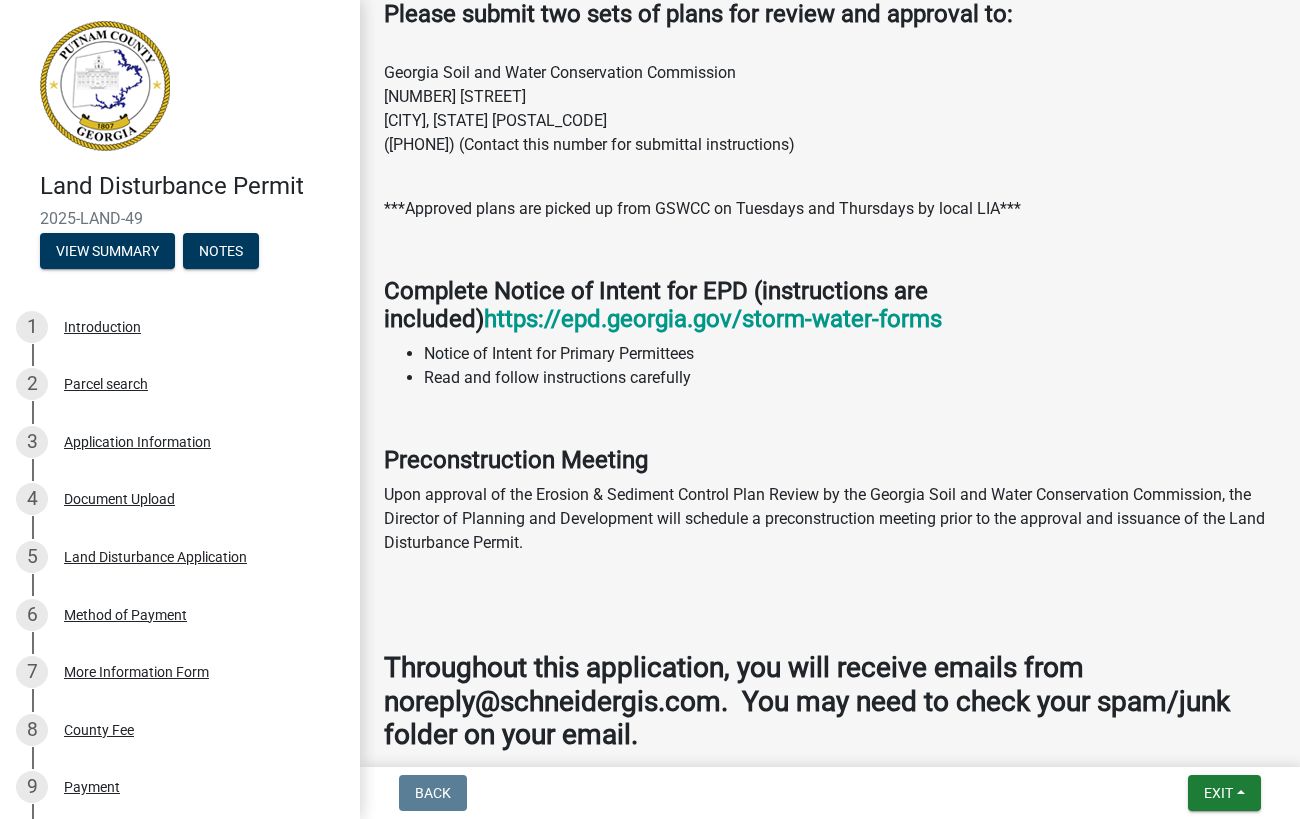 scroll, scrollTop: 1554, scrollLeft: 0, axis: vertical 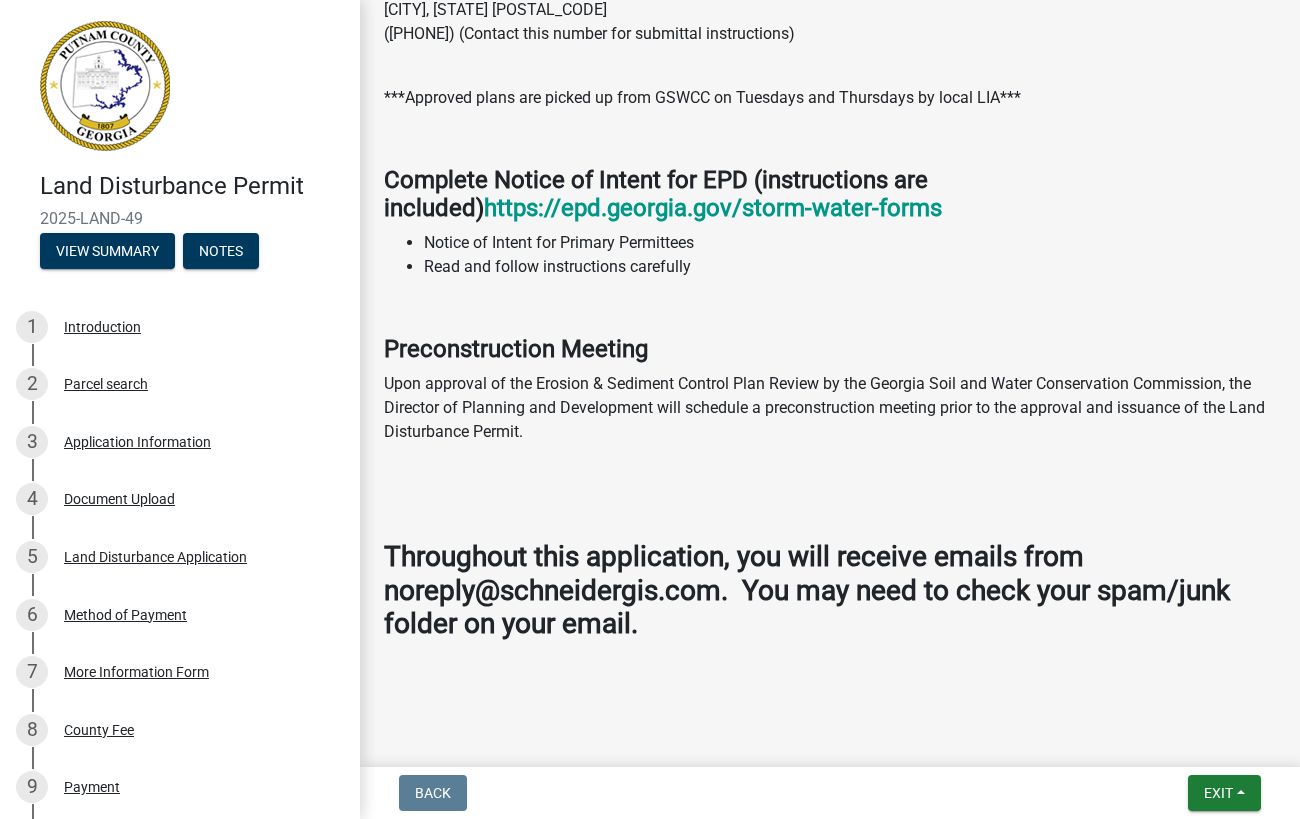 click at bounding box center (105, 86) 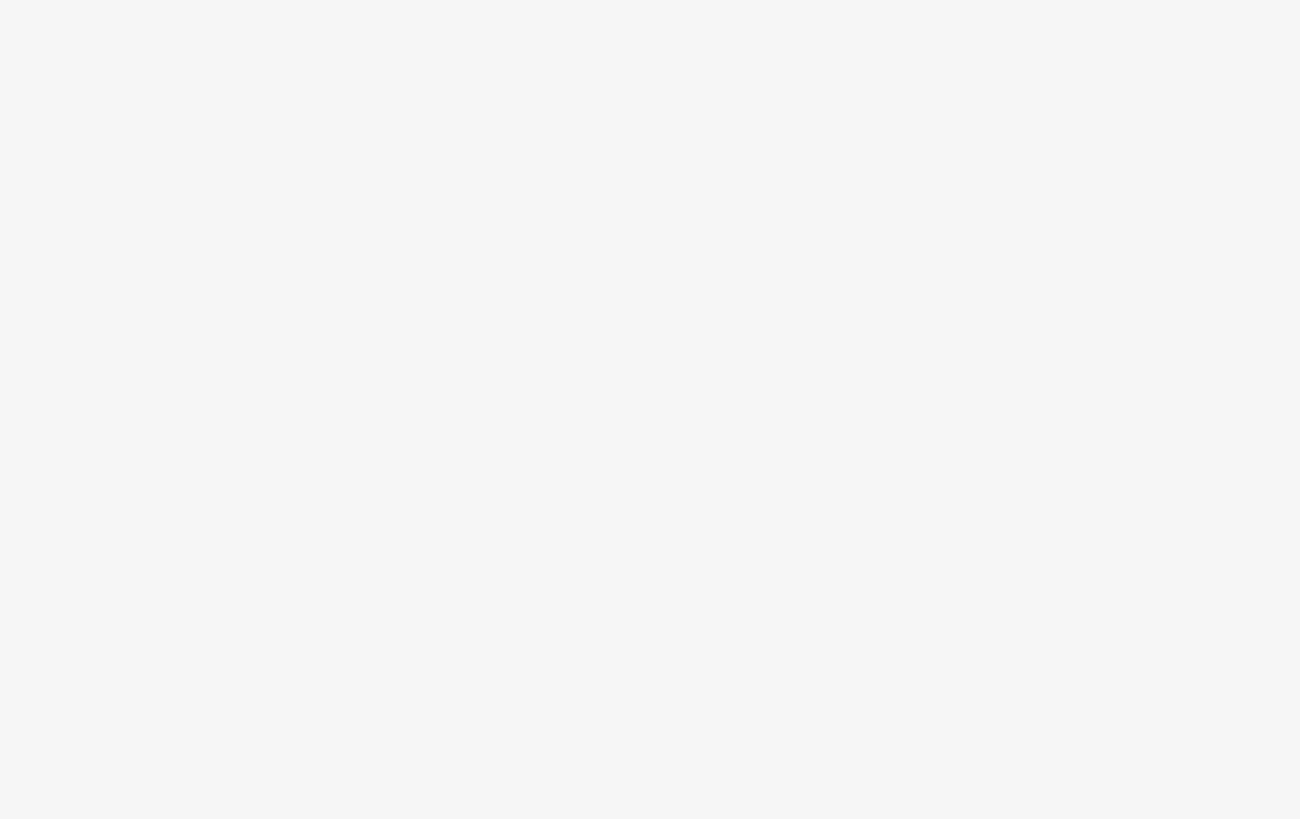 scroll, scrollTop: 0, scrollLeft: 0, axis: both 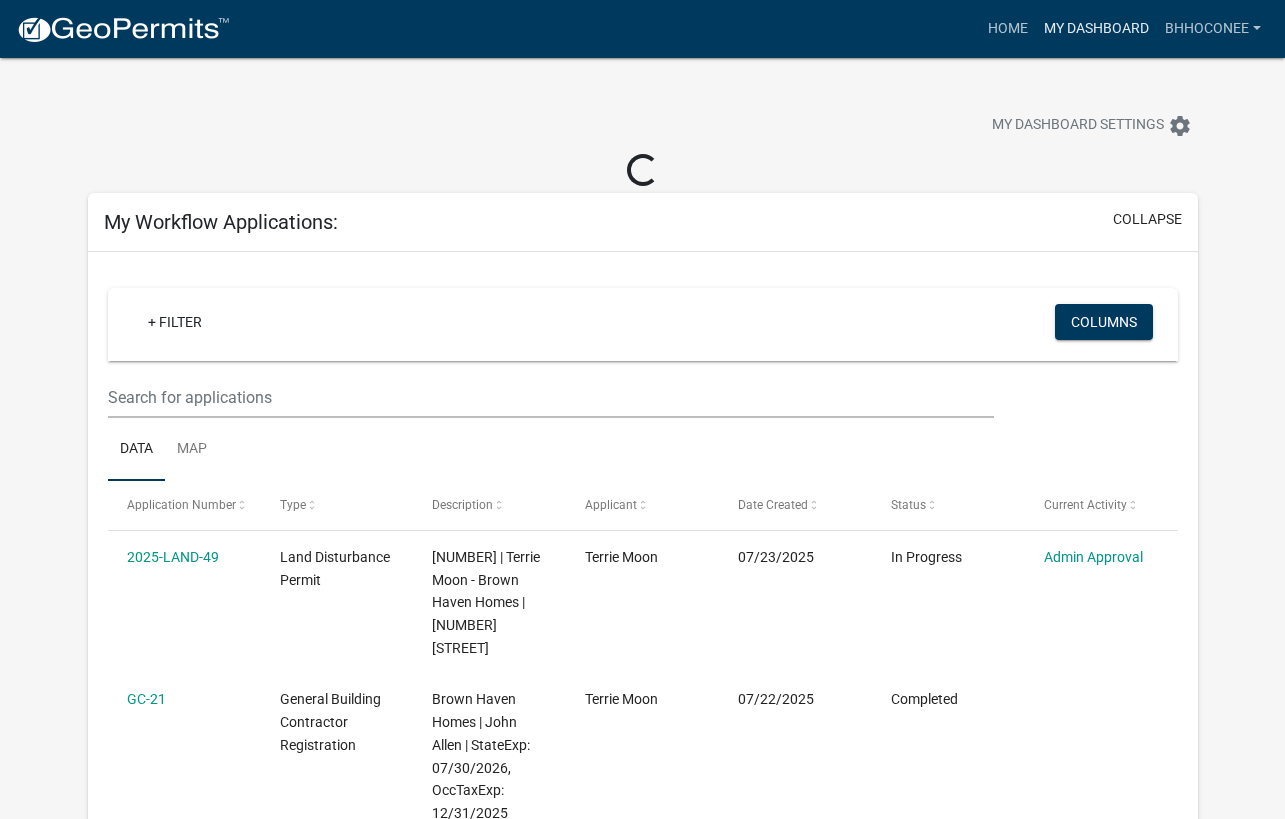 click on "My Dashboard" at bounding box center [1096, 29] 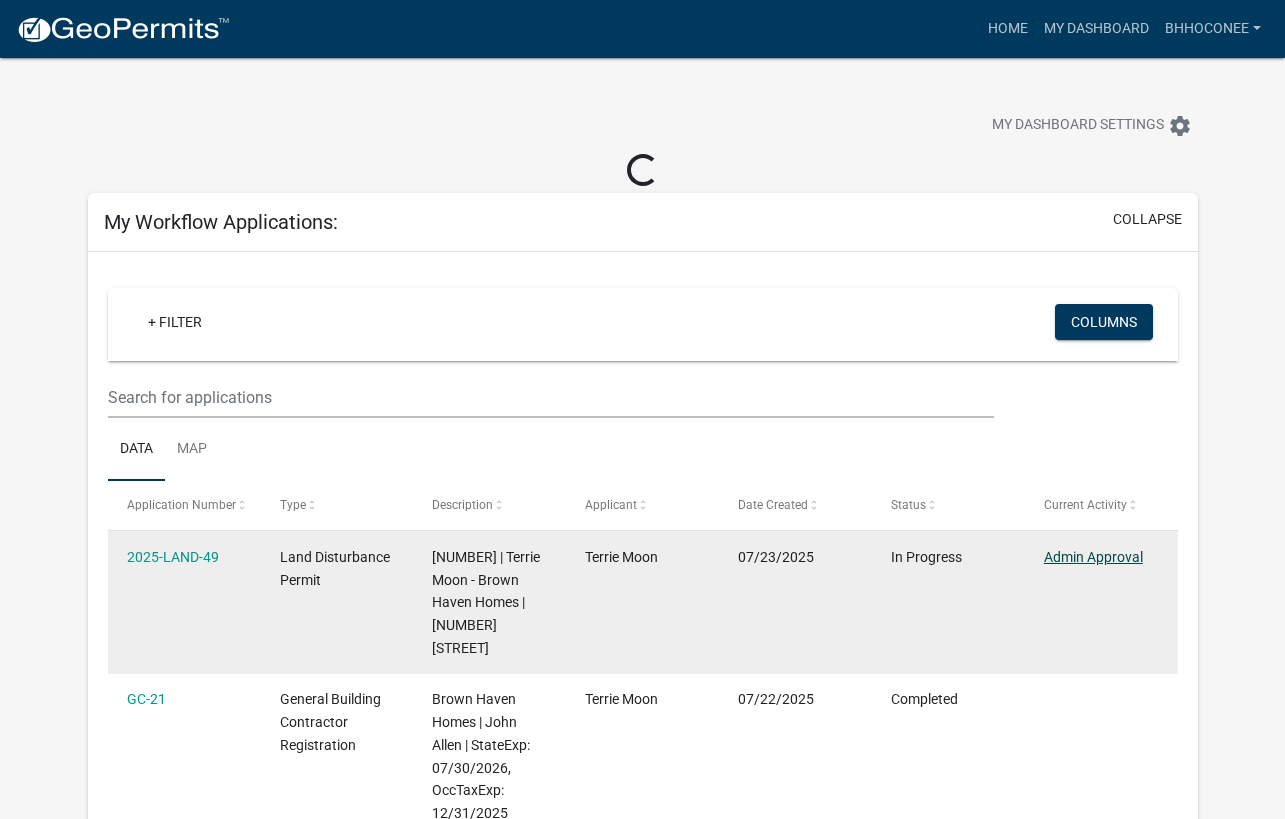 click on "Admin Approval" 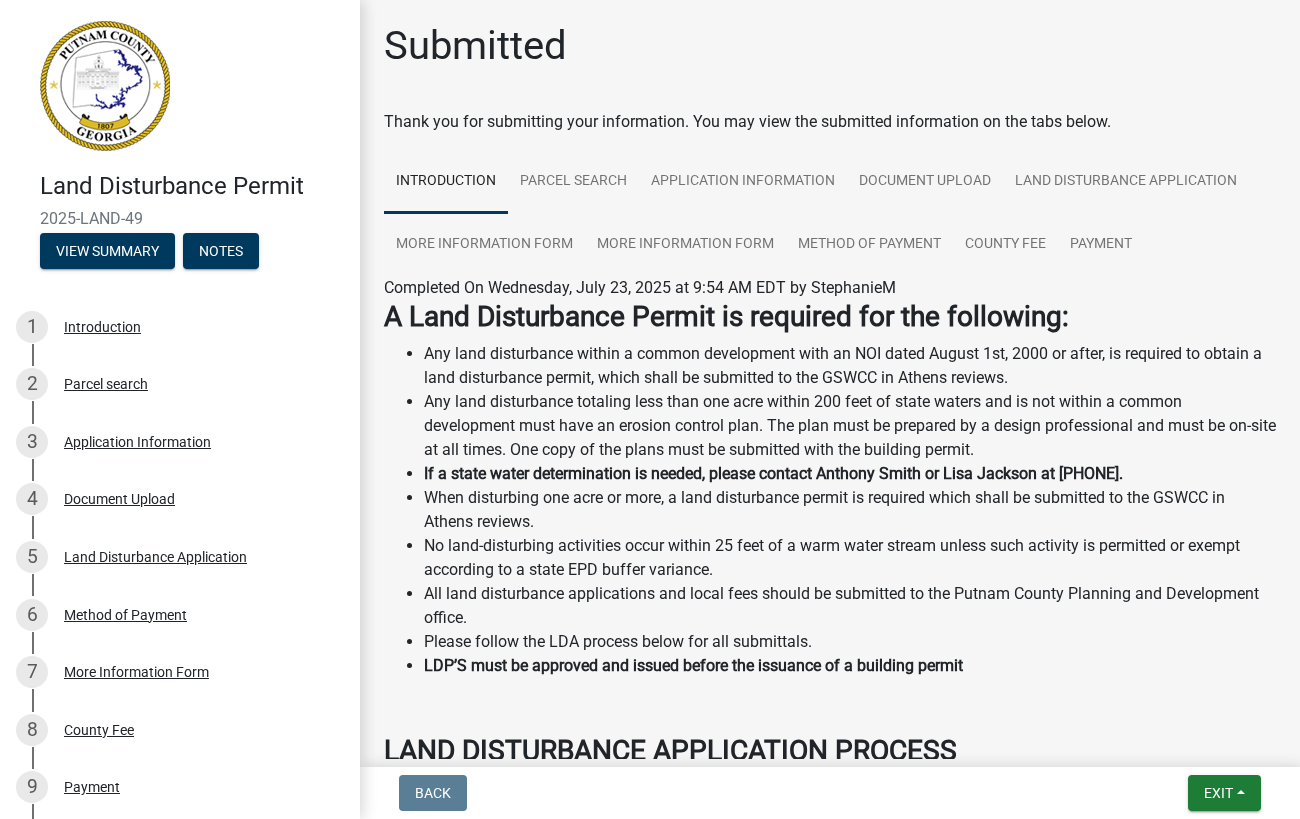 scroll, scrollTop: 0, scrollLeft: 0, axis: both 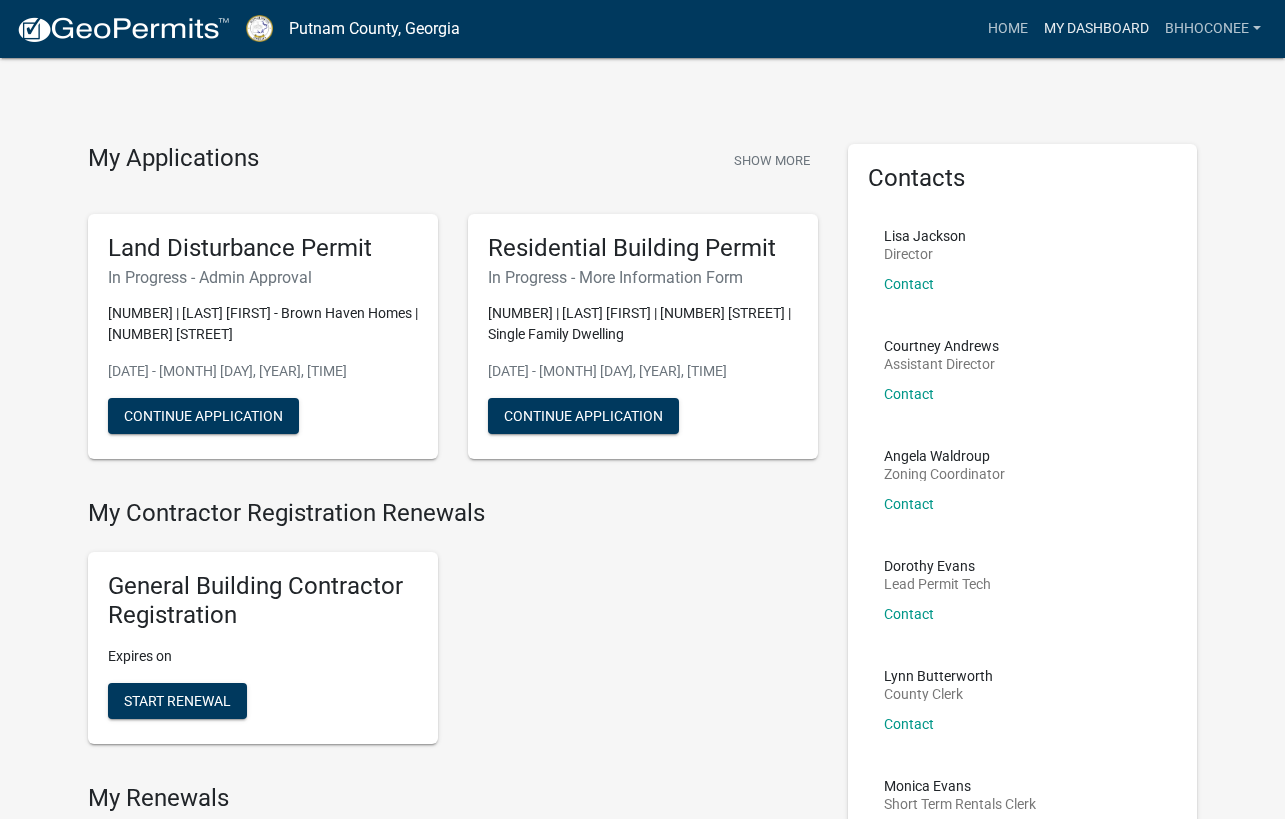 click on "My Dashboard" at bounding box center (1096, 29) 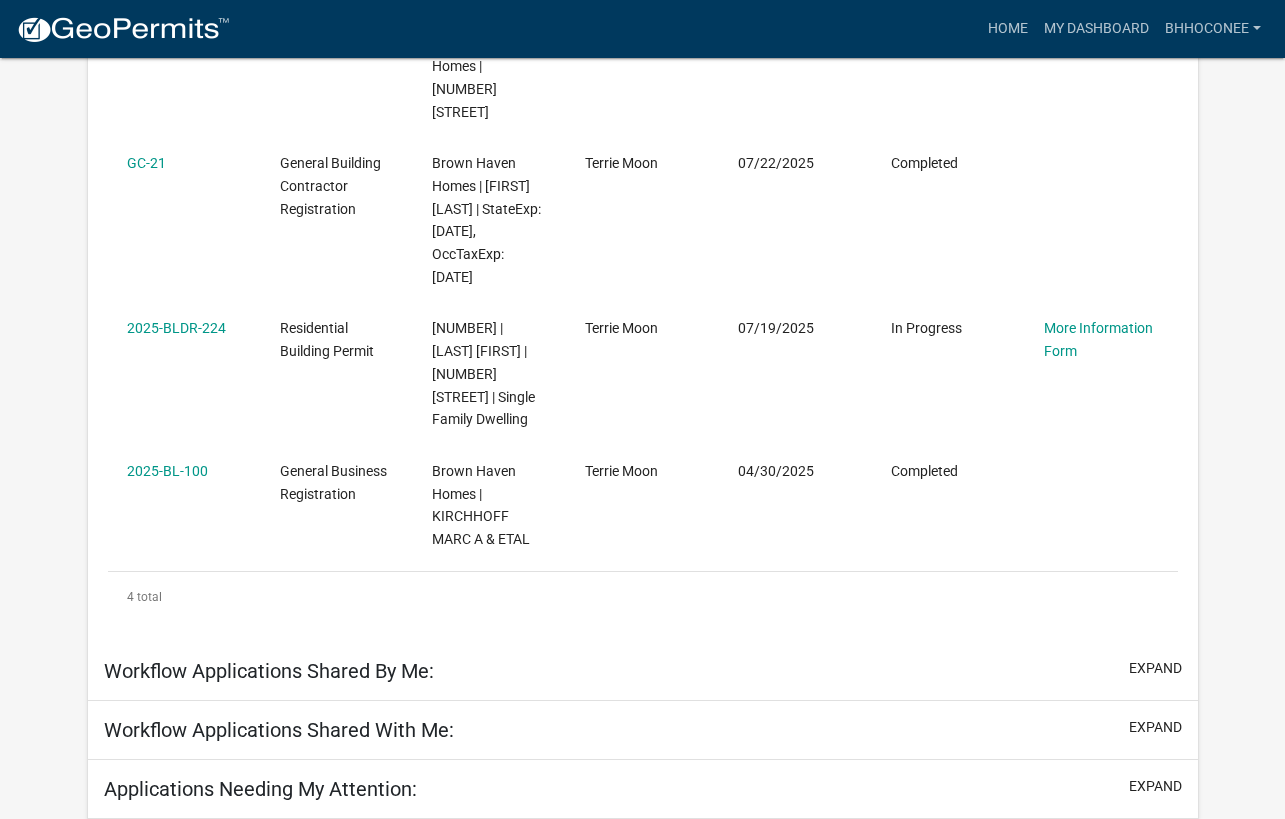 scroll, scrollTop: 573, scrollLeft: 0, axis: vertical 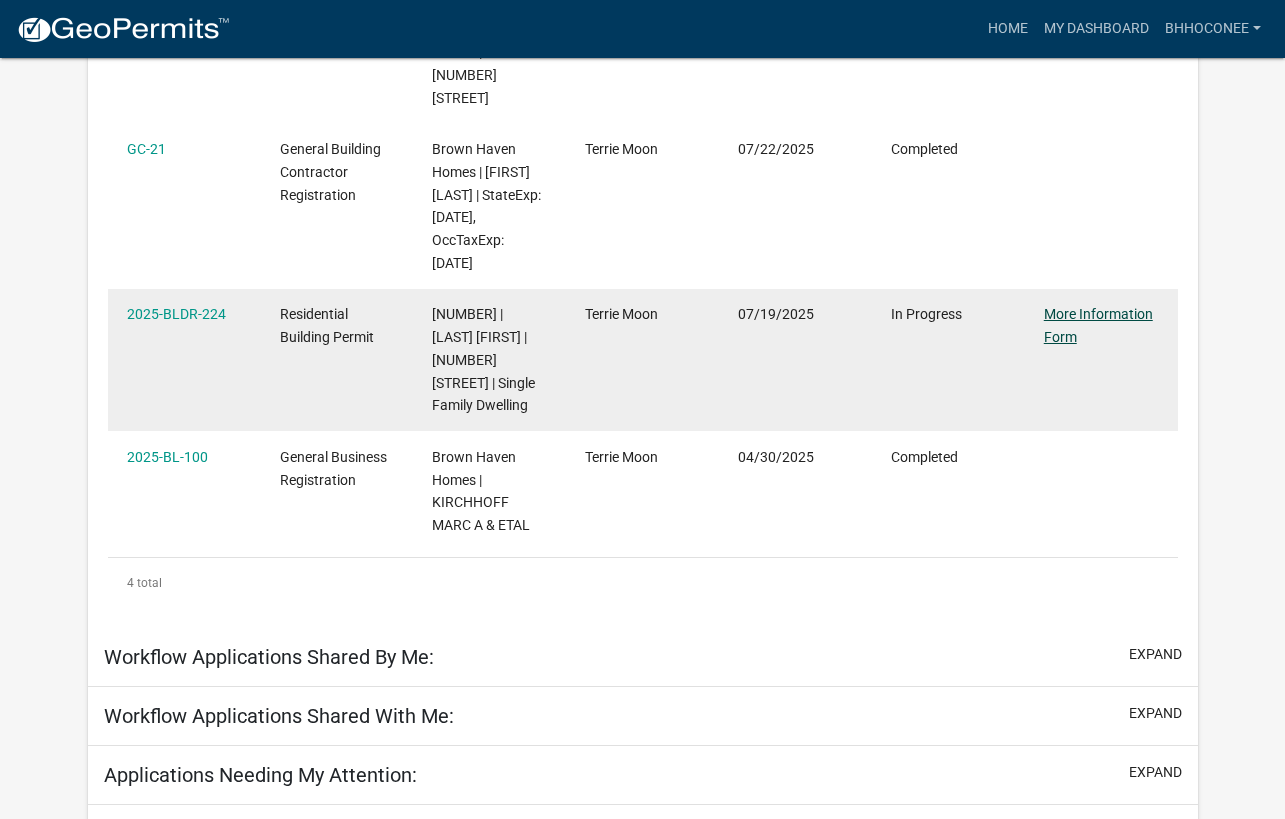 click on "More Information Form" 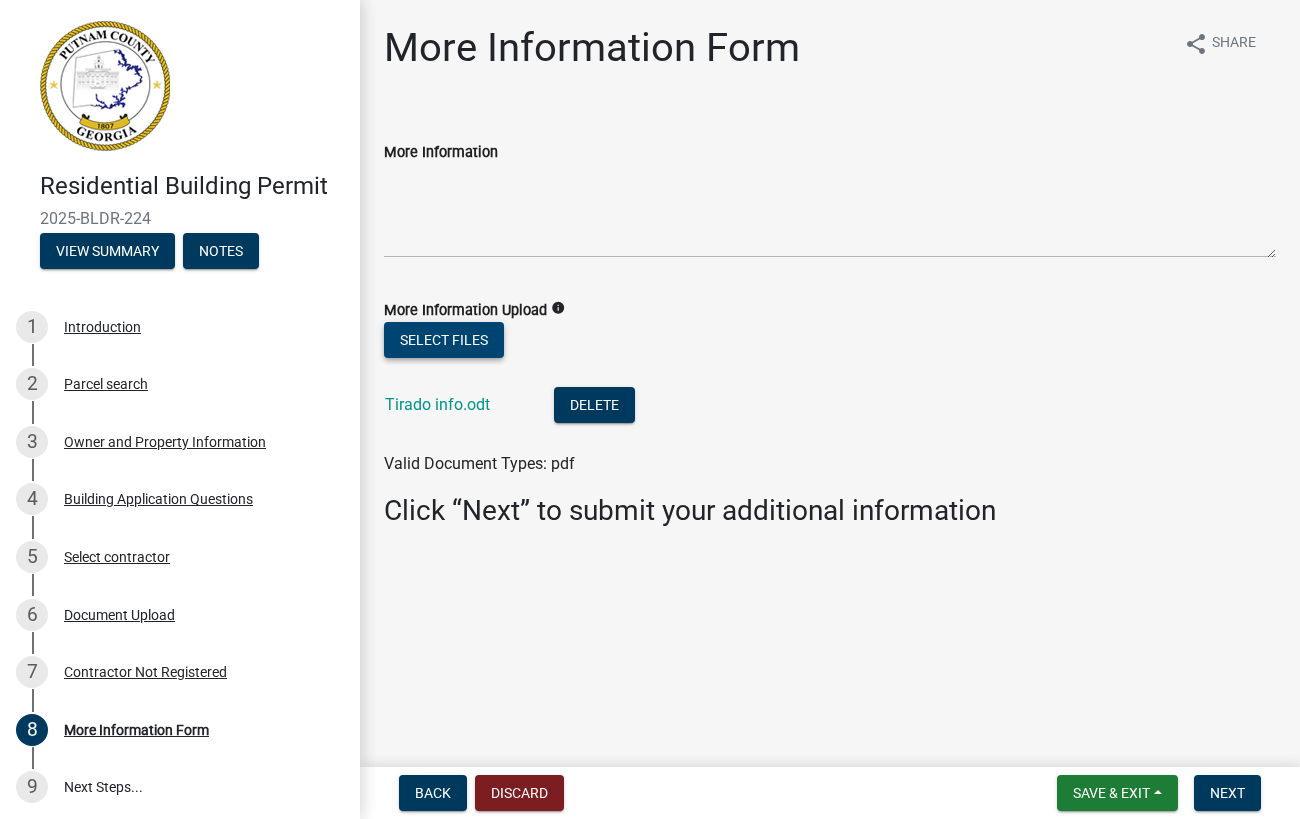 click on "Select files" 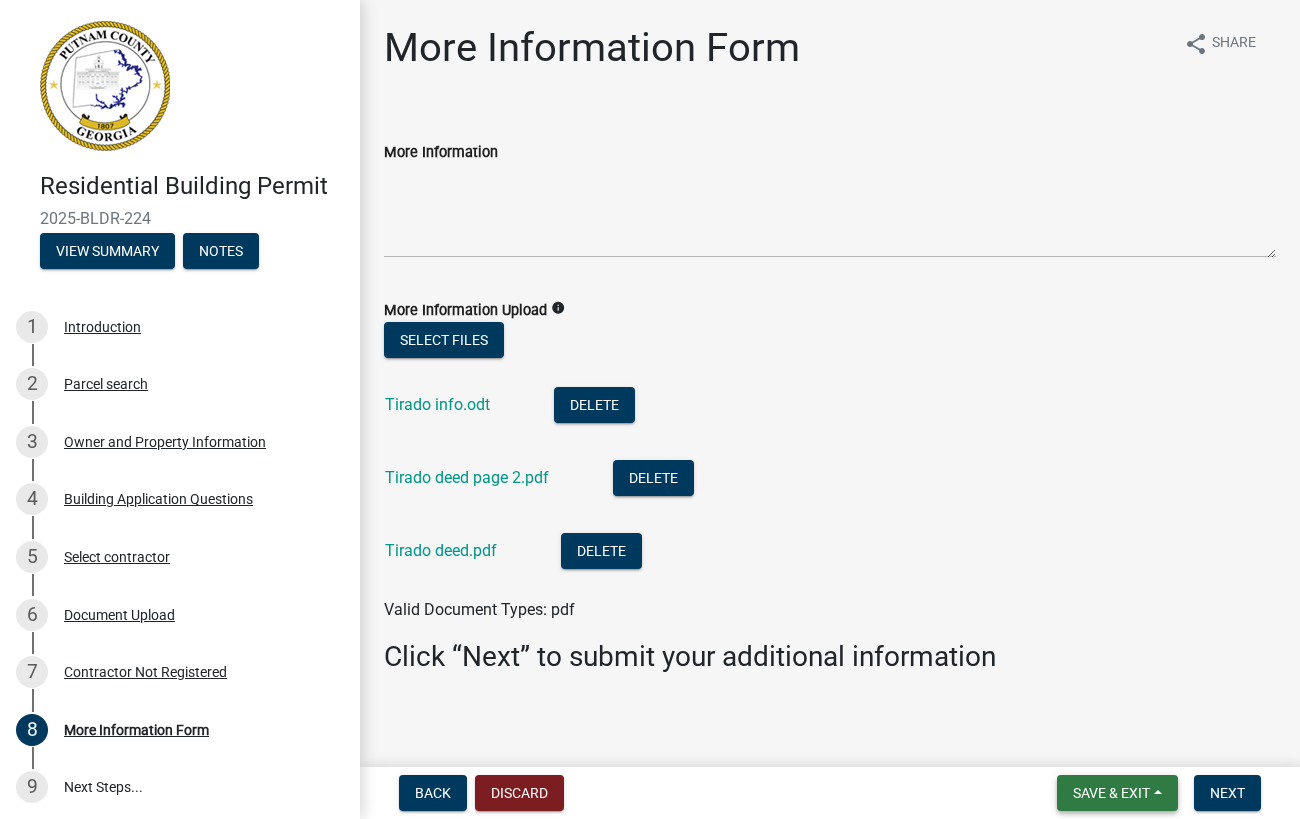 click on "Save & Exit" at bounding box center [1111, 793] 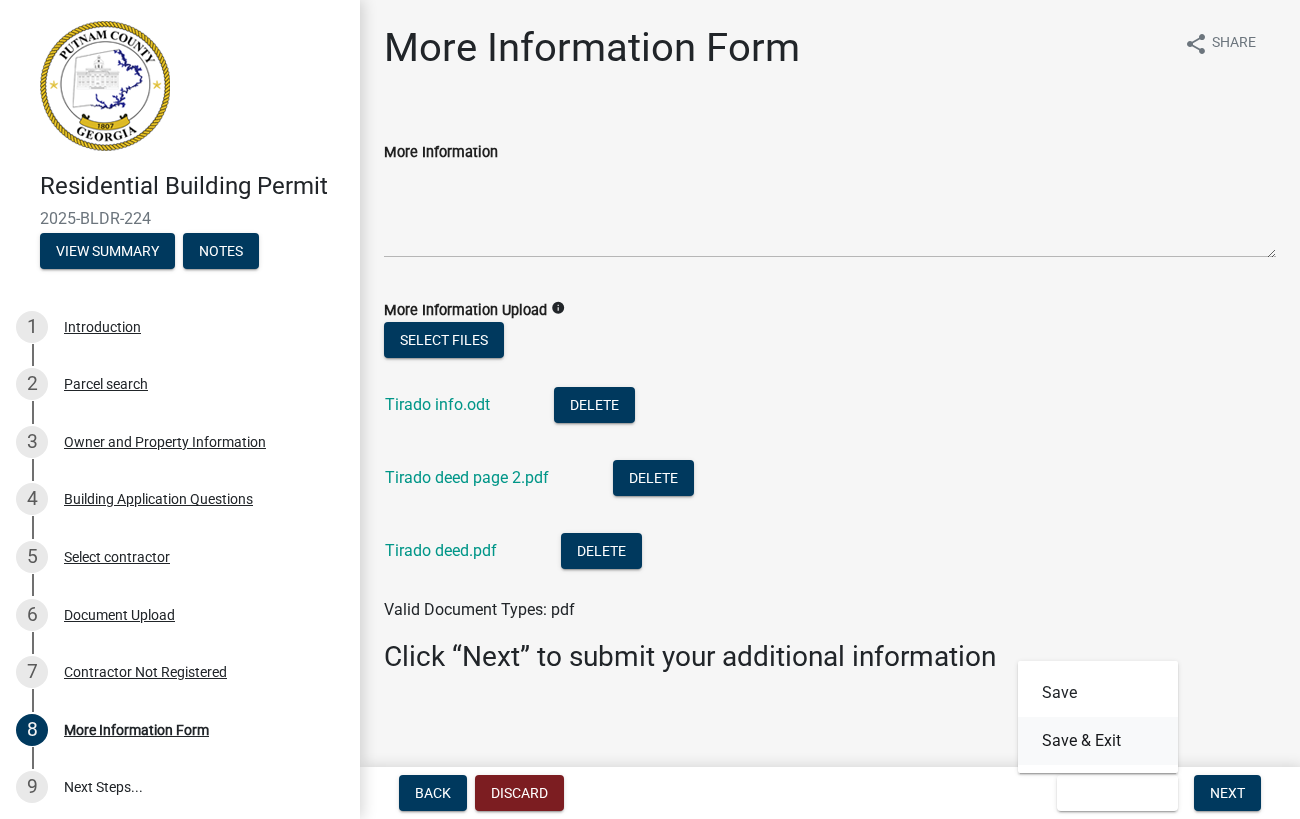 click on "Save & Exit" at bounding box center [1098, 741] 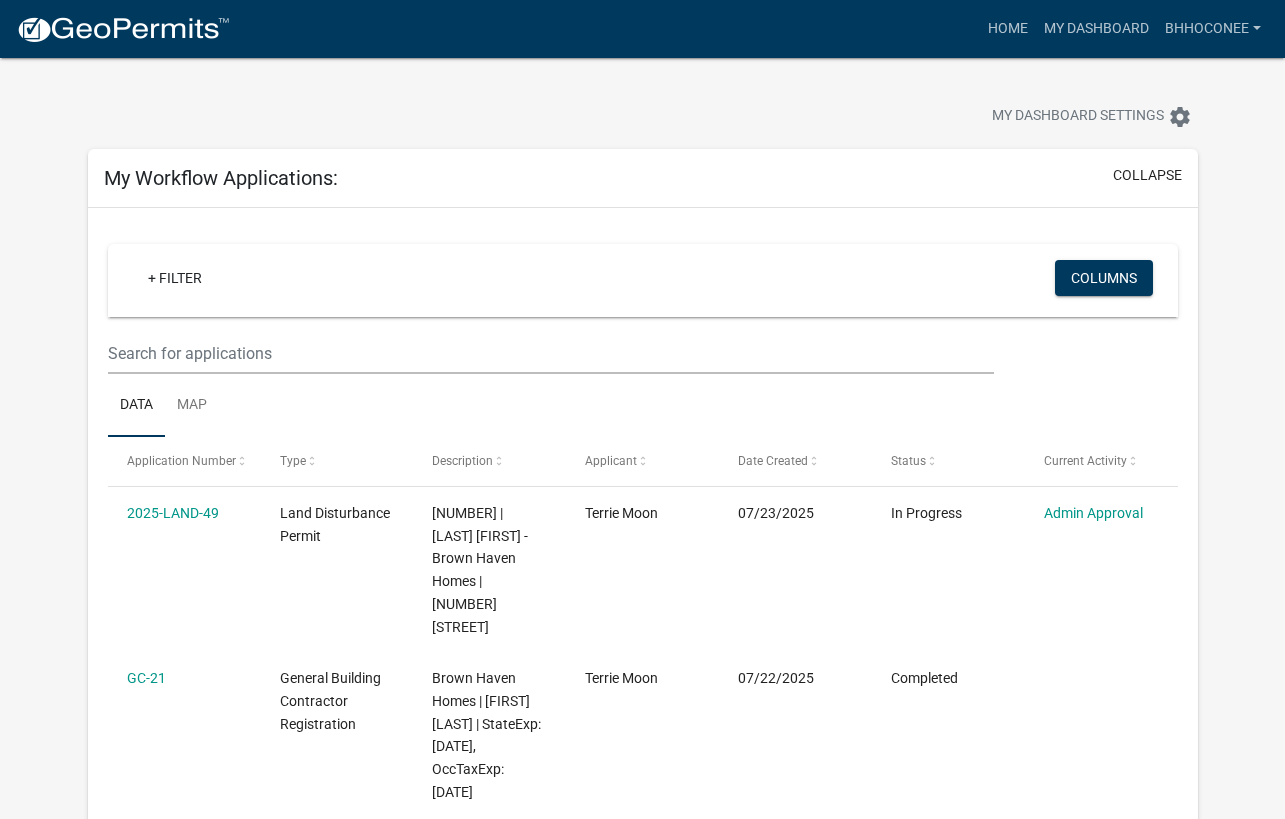 scroll, scrollTop: 0, scrollLeft: 0, axis: both 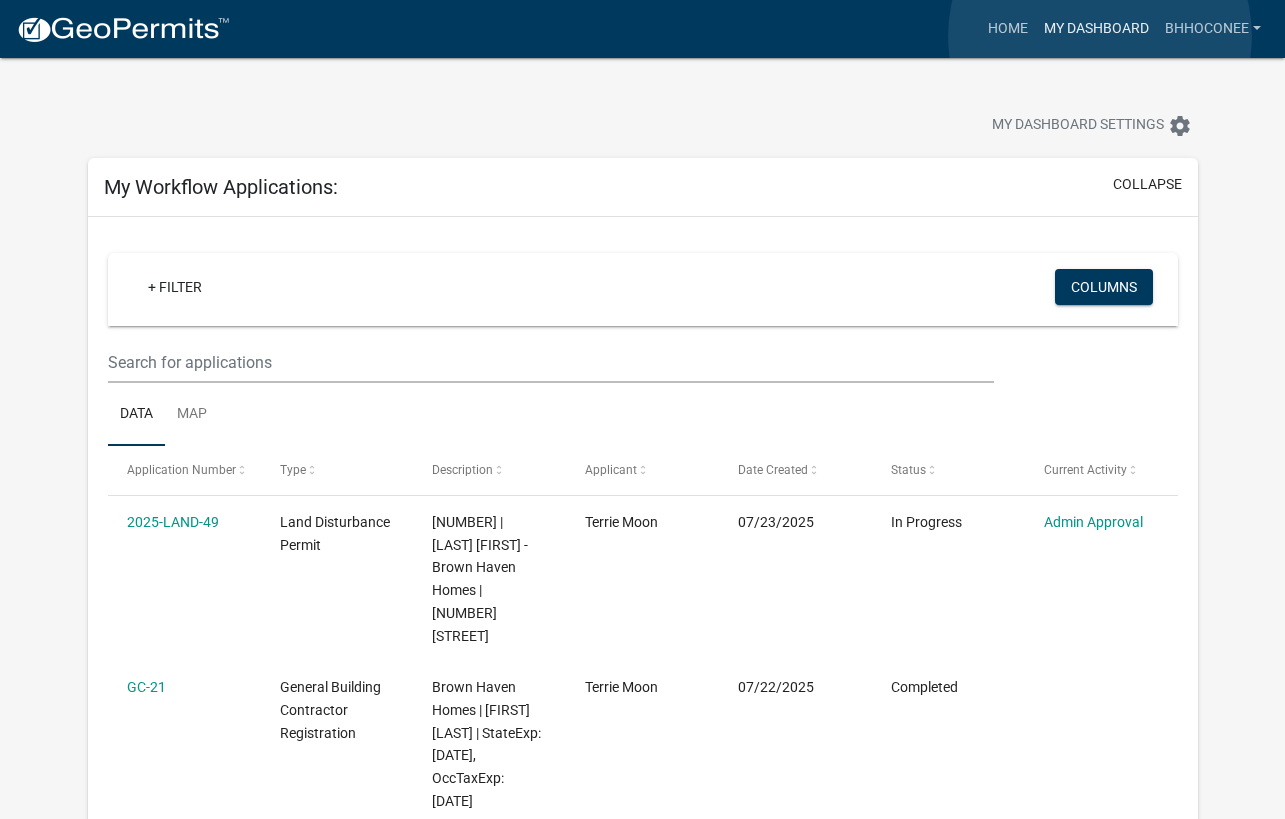 click on "My Dashboard" at bounding box center (1096, 29) 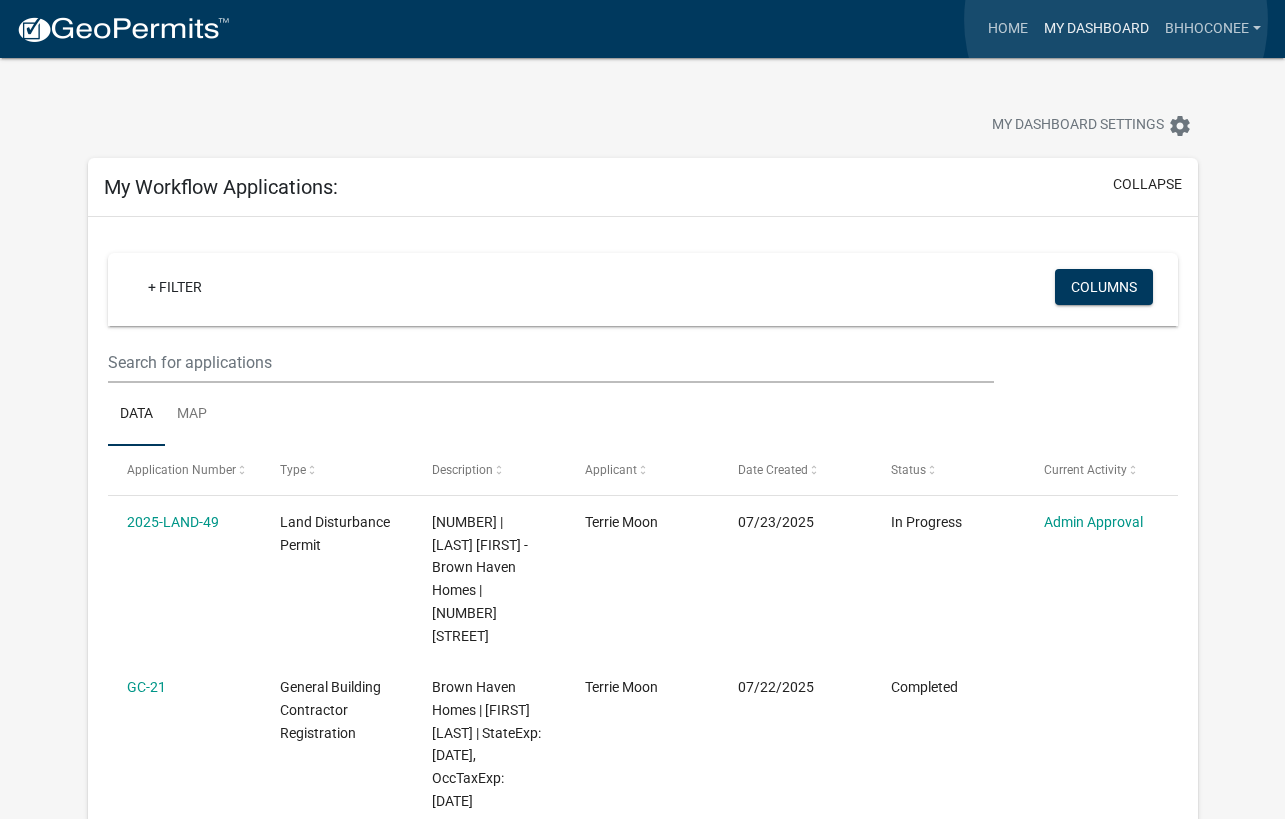click on "My Dashboard" at bounding box center (1096, 29) 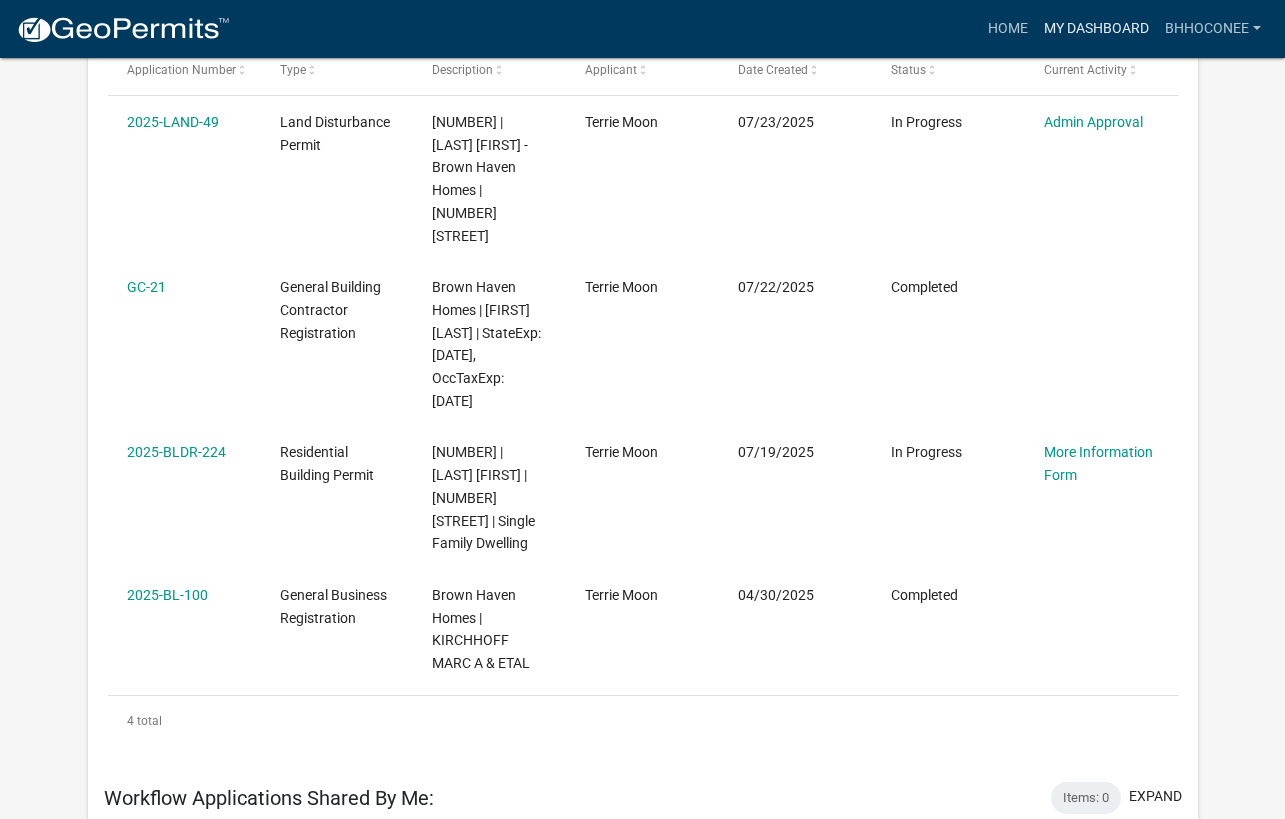 scroll, scrollTop: 0, scrollLeft: 0, axis: both 